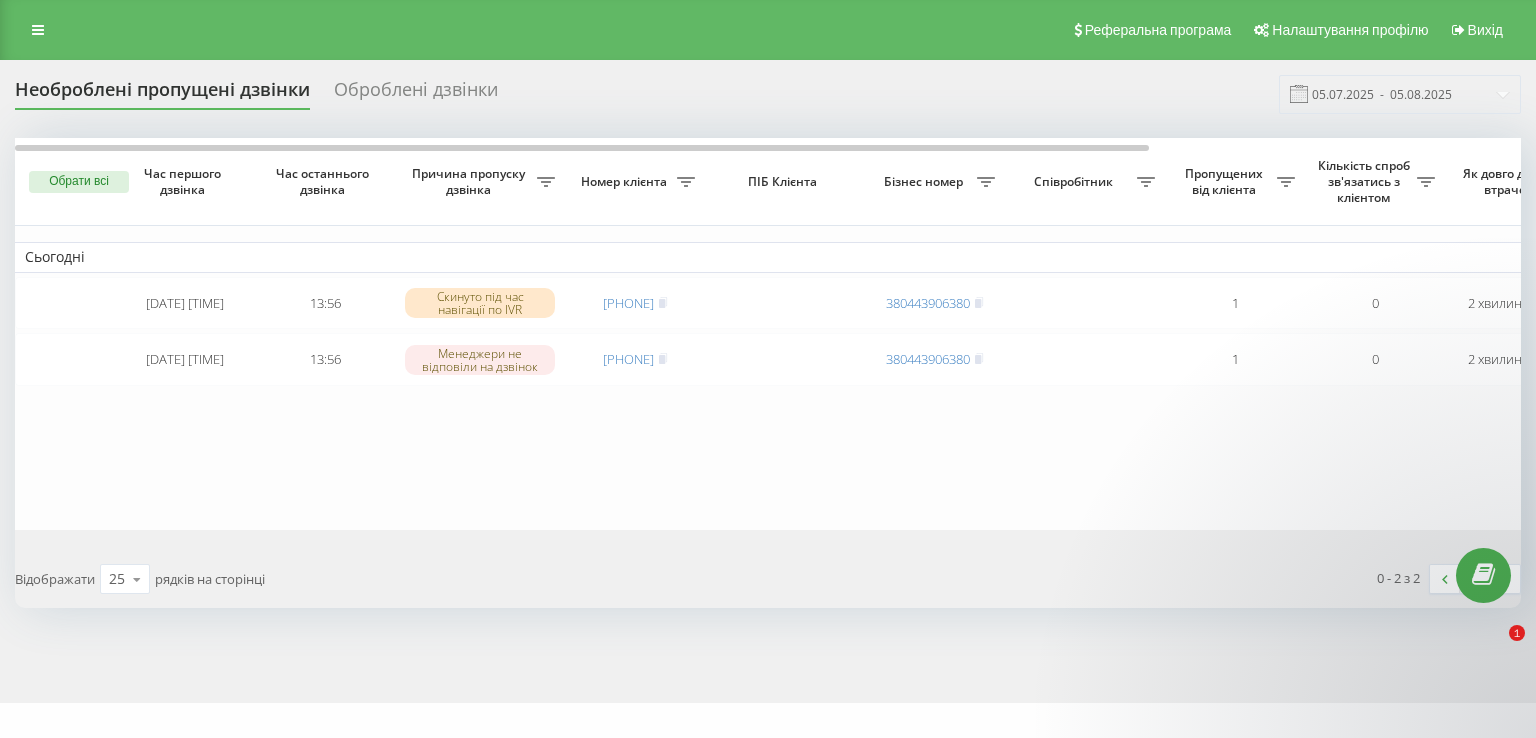 scroll, scrollTop: 0, scrollLeft: 0, axis: both 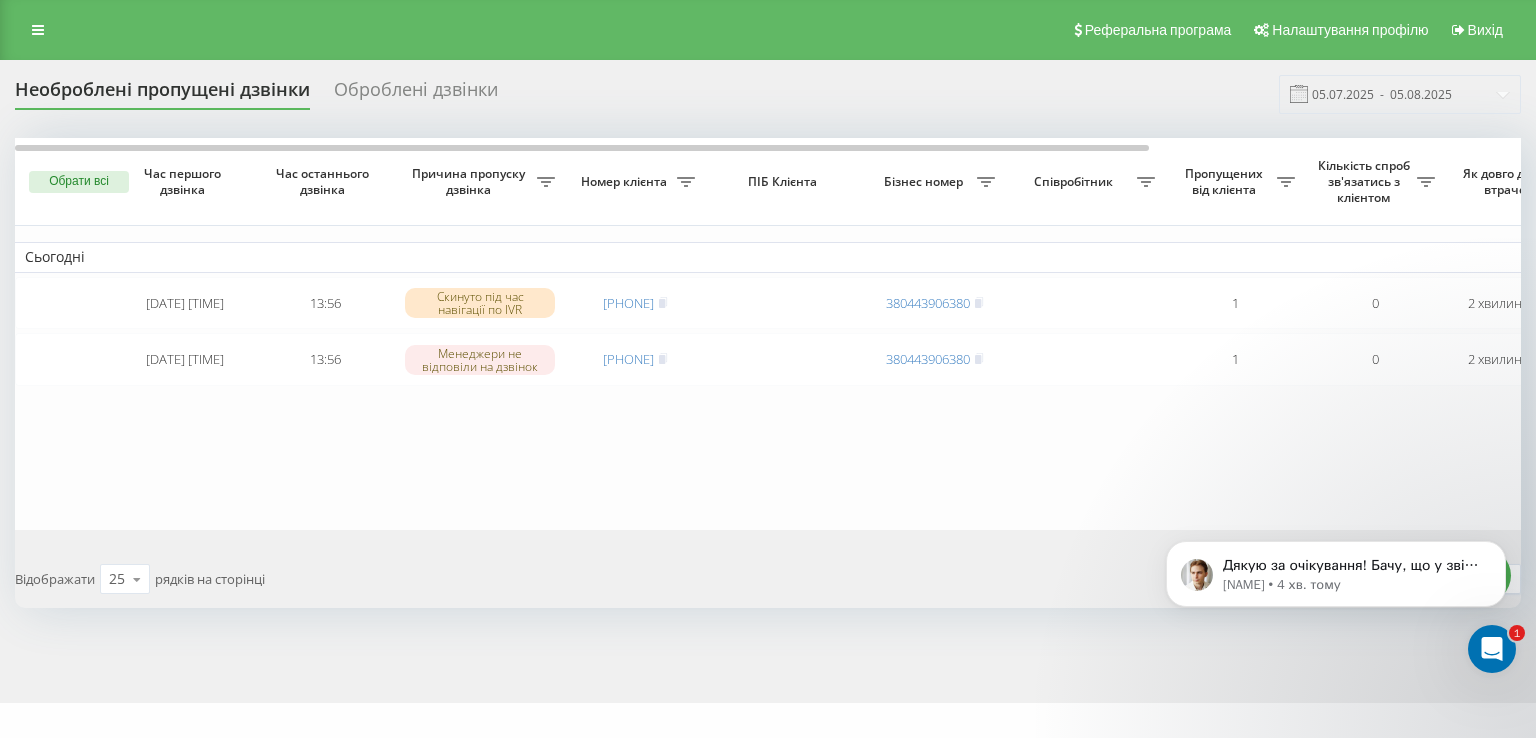 click at bounding box center (1492, 649) 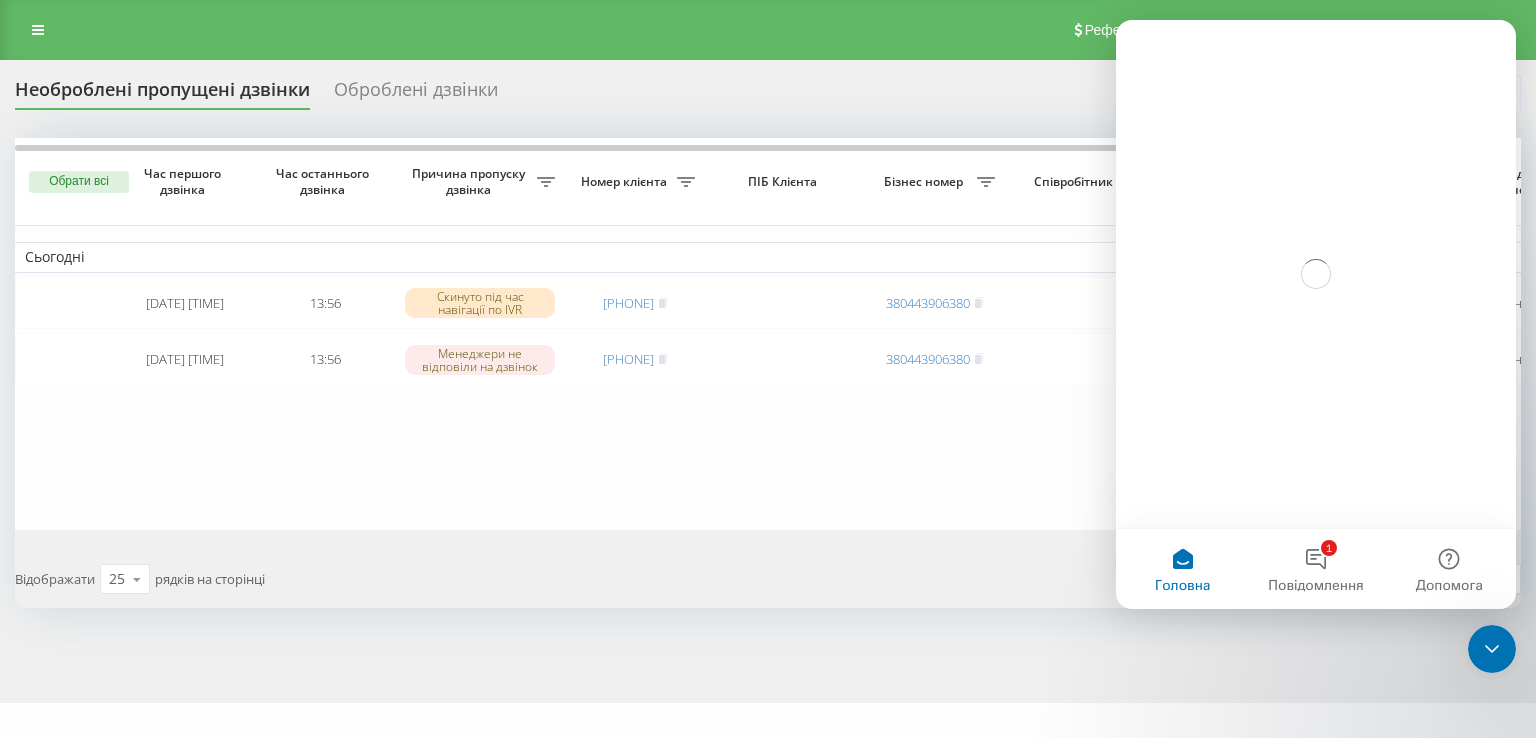 scroll, scrollTop: 0, scrollLeft: 0, axis: both 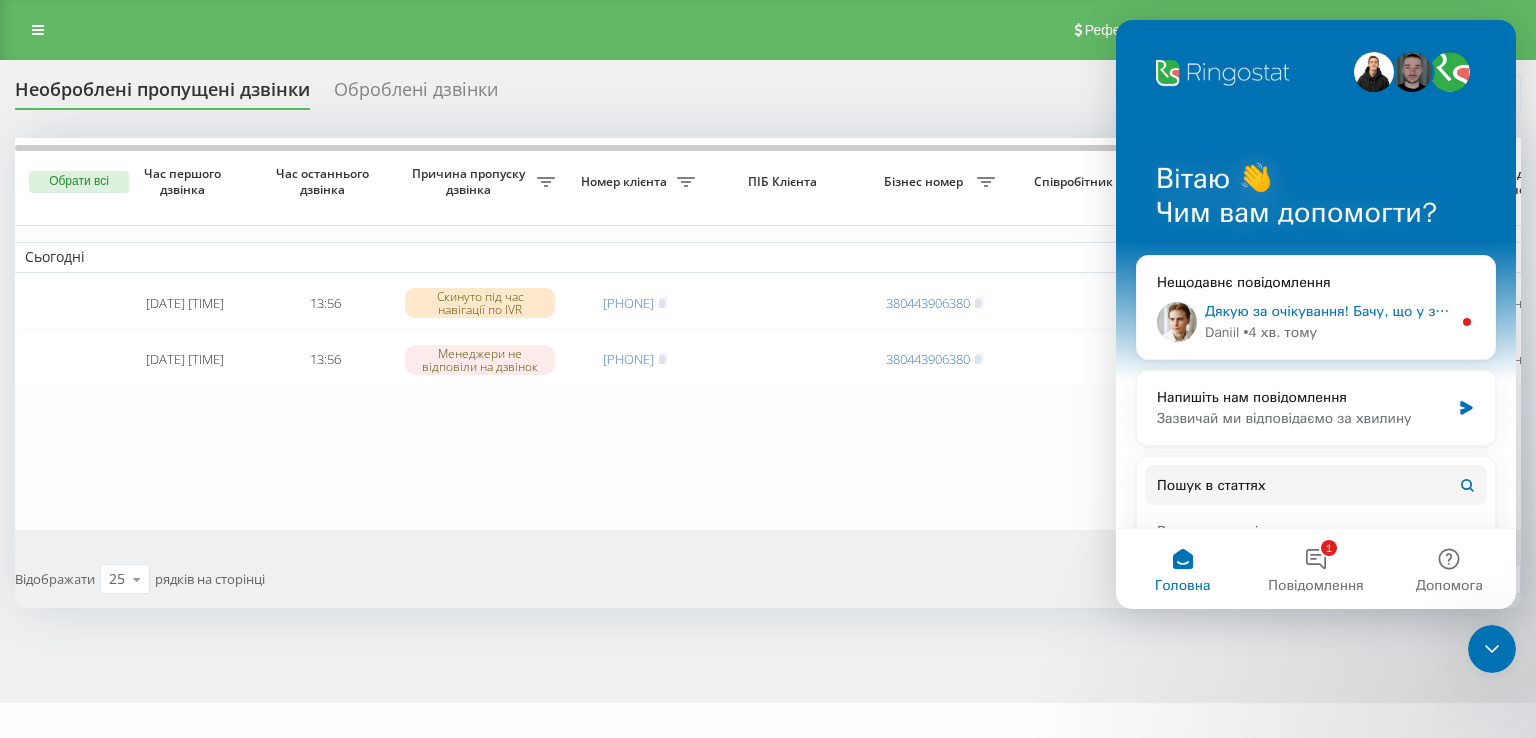 click on "Дякую за очікування! Бачу, що у звіті активні дзвінки вже відображаються коректні поточні виклики.   Чи можу наразі чимось ще вам допомогти? Daniil •  4 хв. тому" at bounding box center [1316, 322] 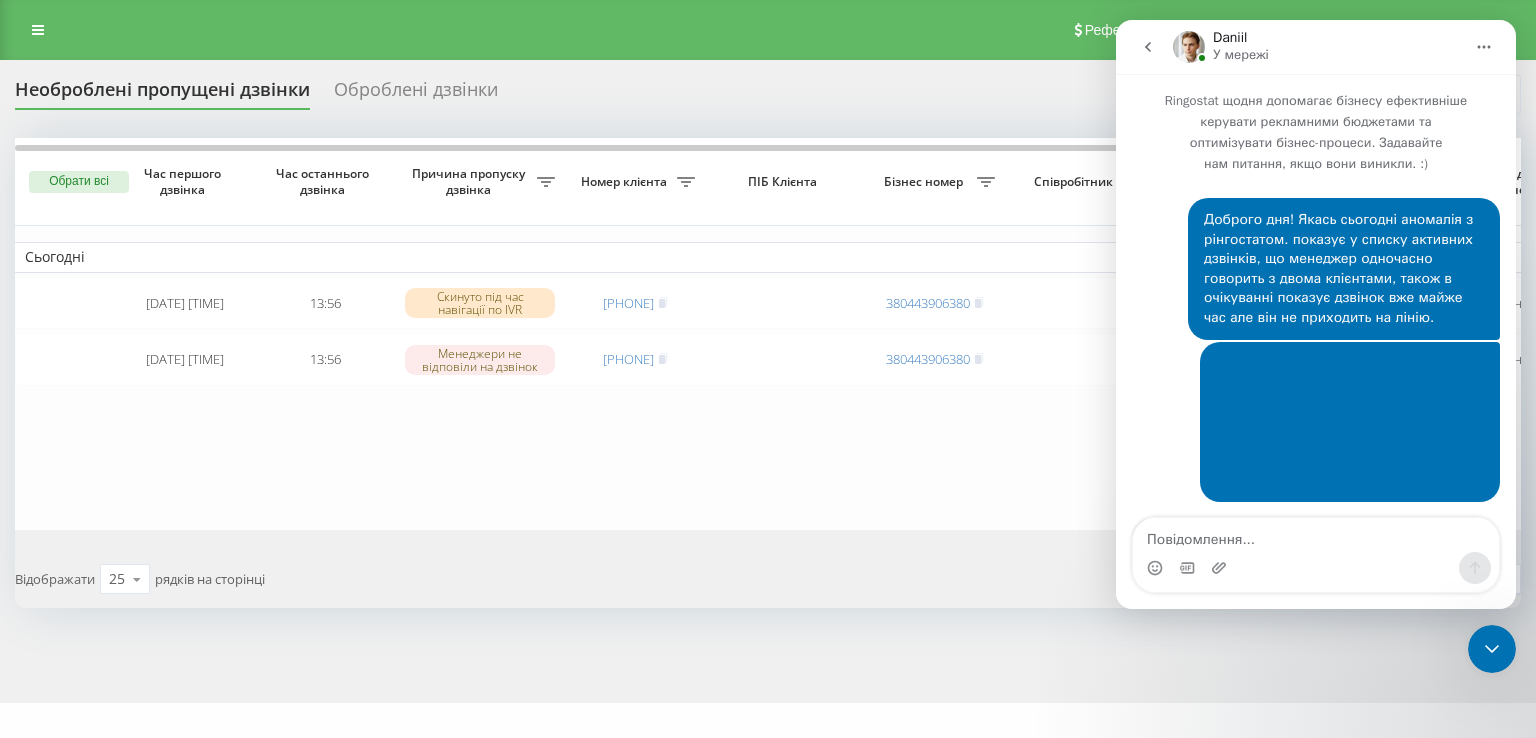 scroll, scrollTop: 3, scrollLeft: 0, axis: vertical 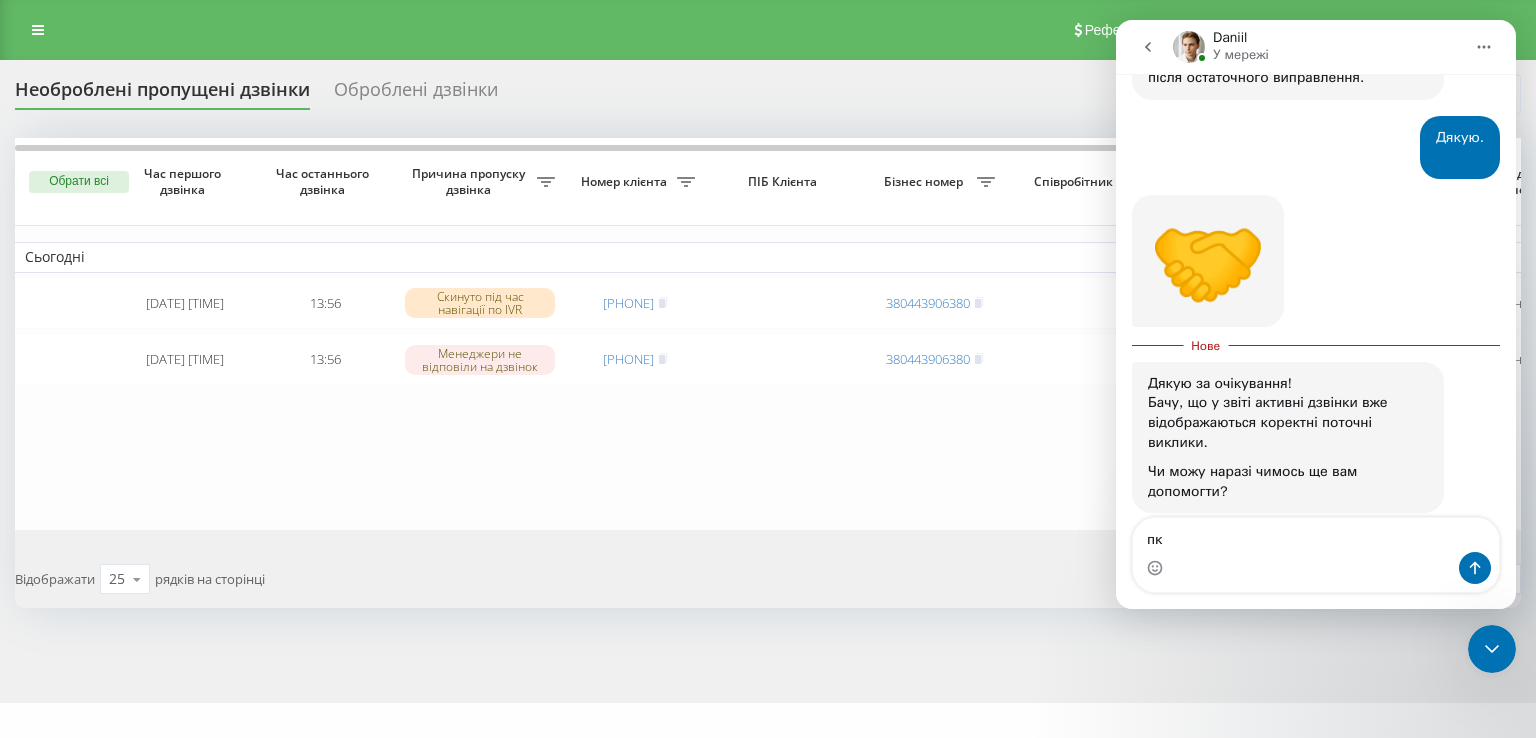 type on "п" 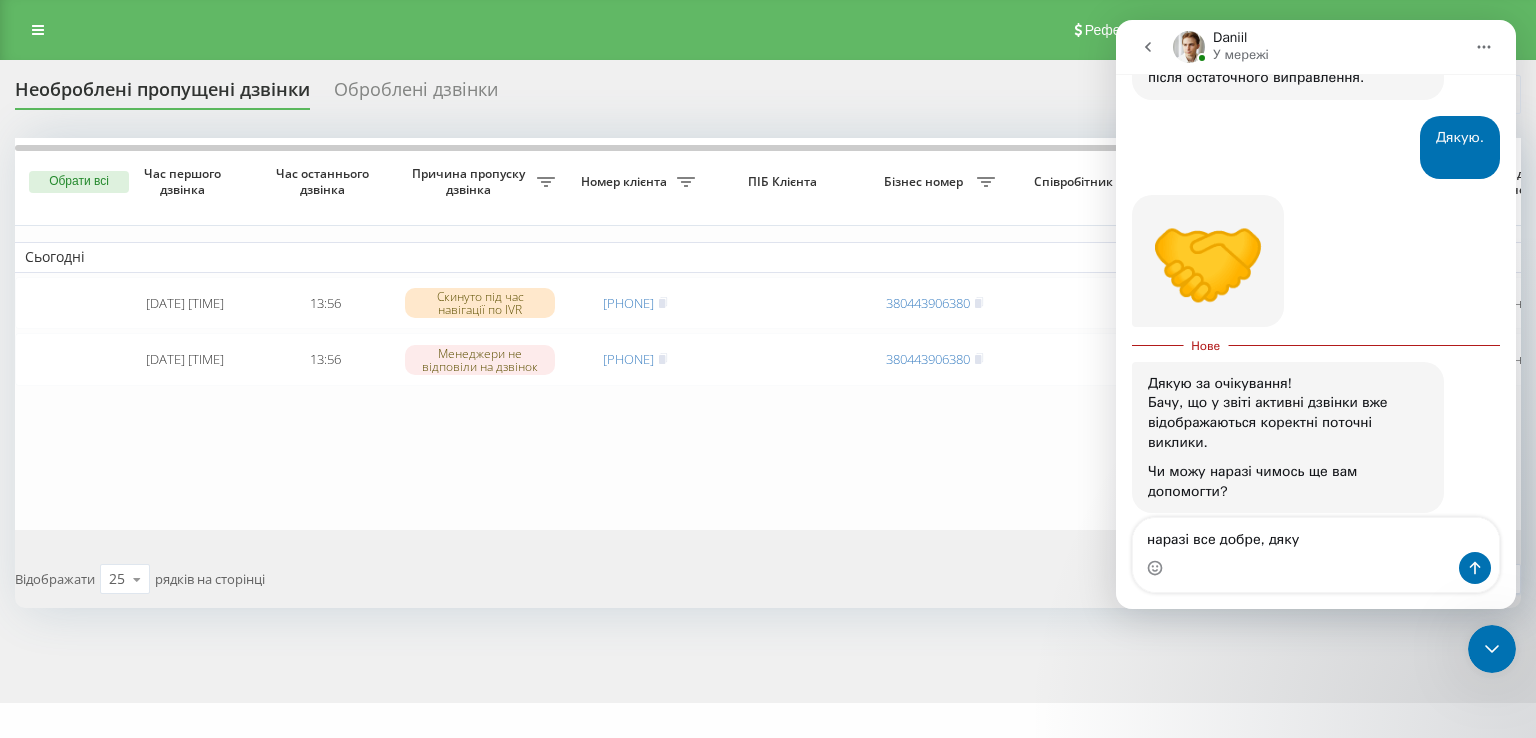 type on "наразі все добре, дякую" 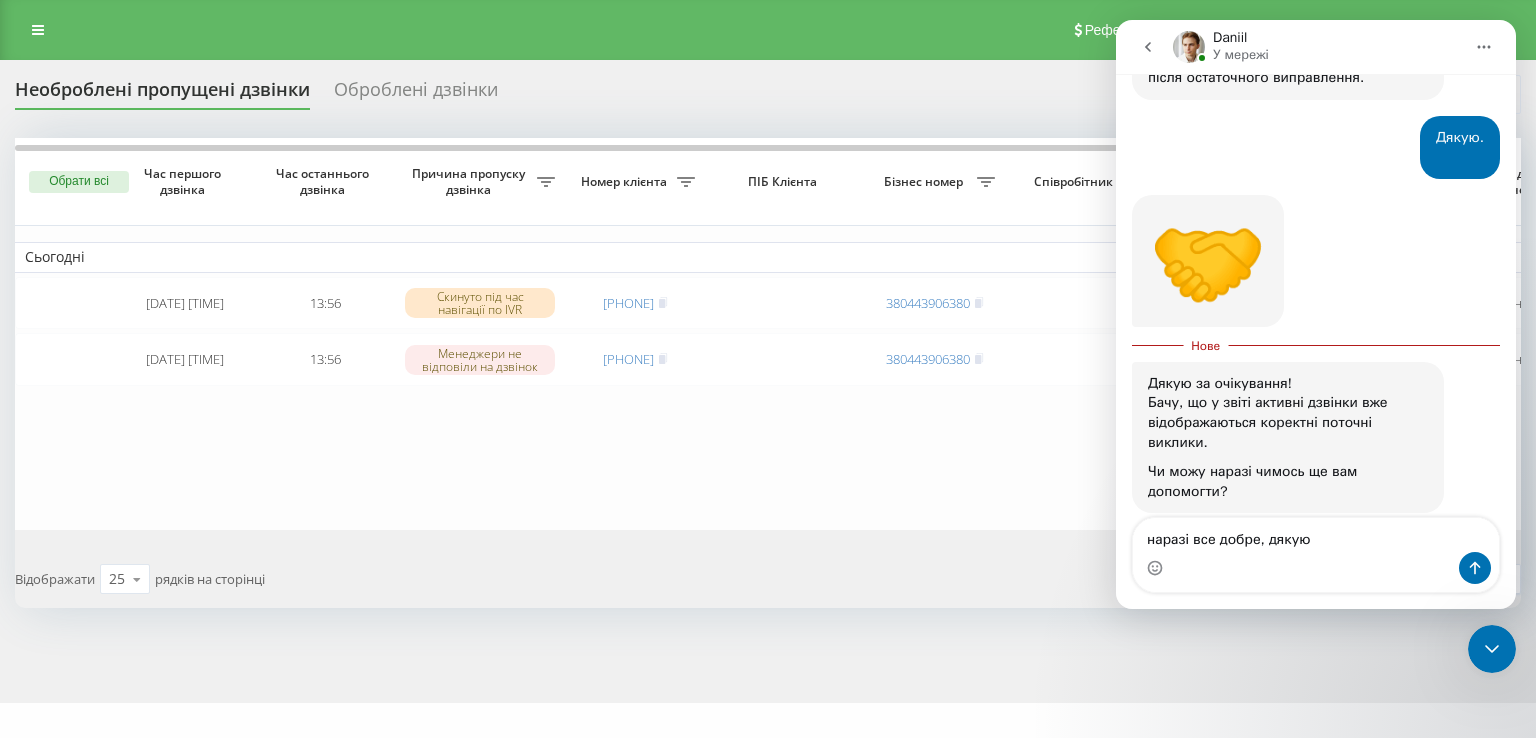 type 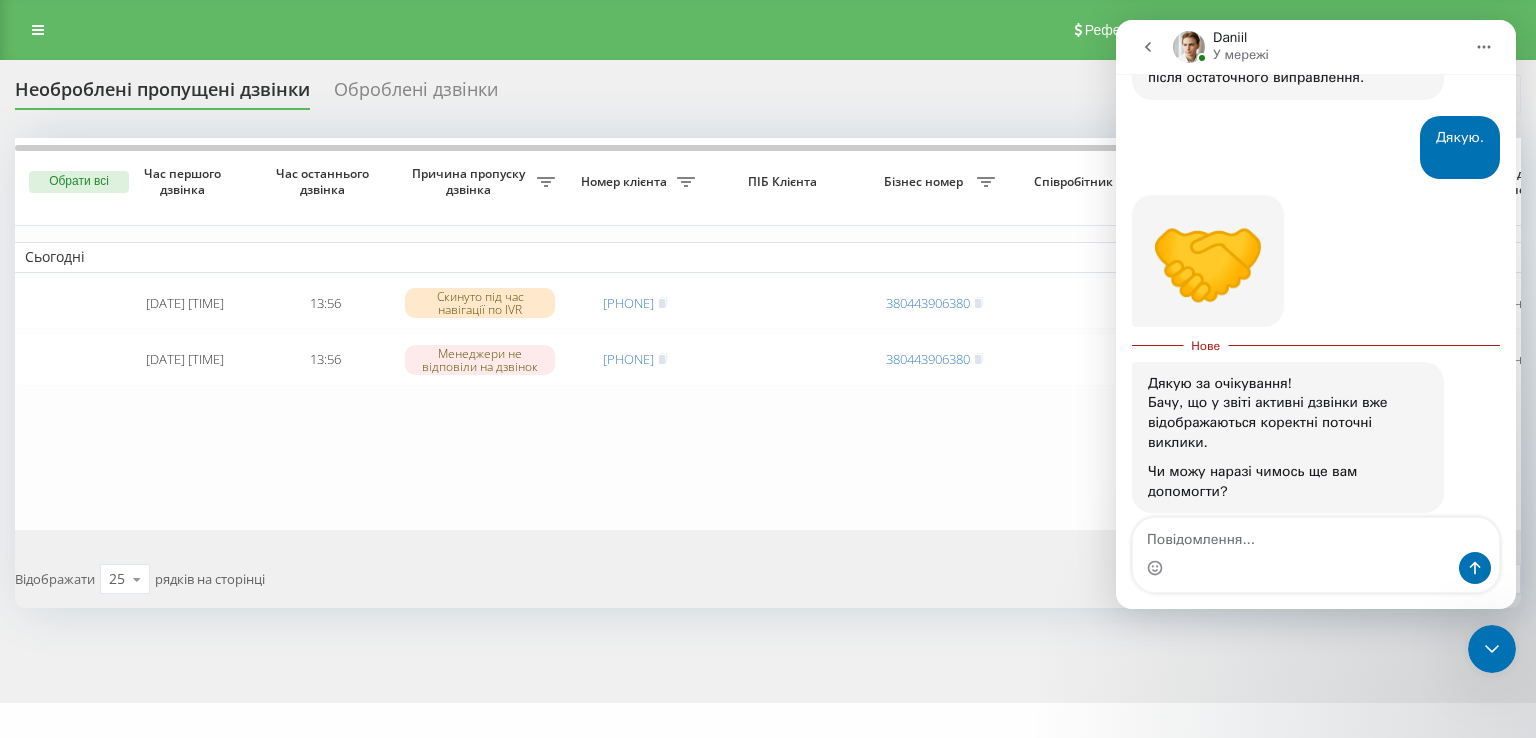 scroll, scrollTop: 894, scrollLeft: 0, axis: vertical 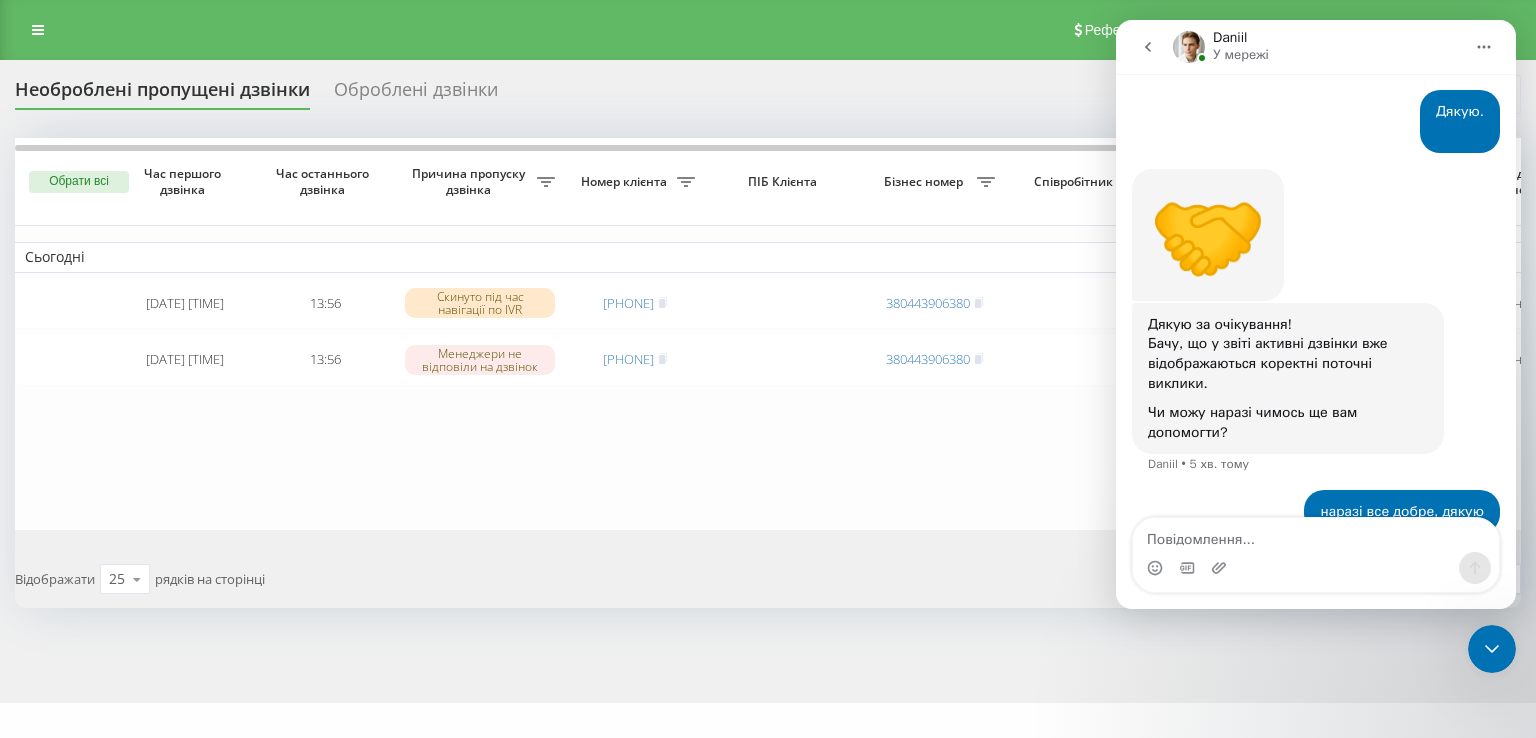 click 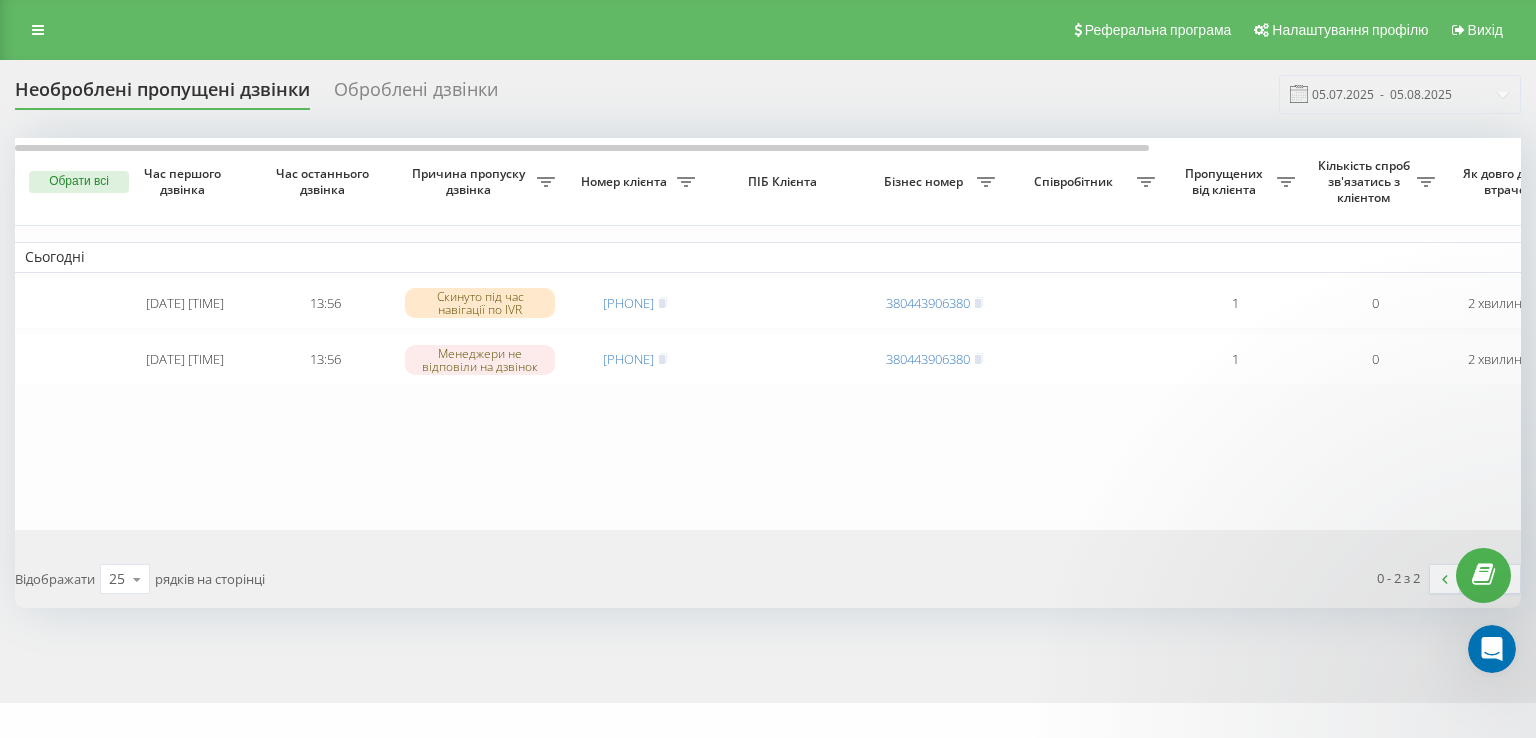 scroll, scrollTop: 0, scrollLeft: 0, axis: both 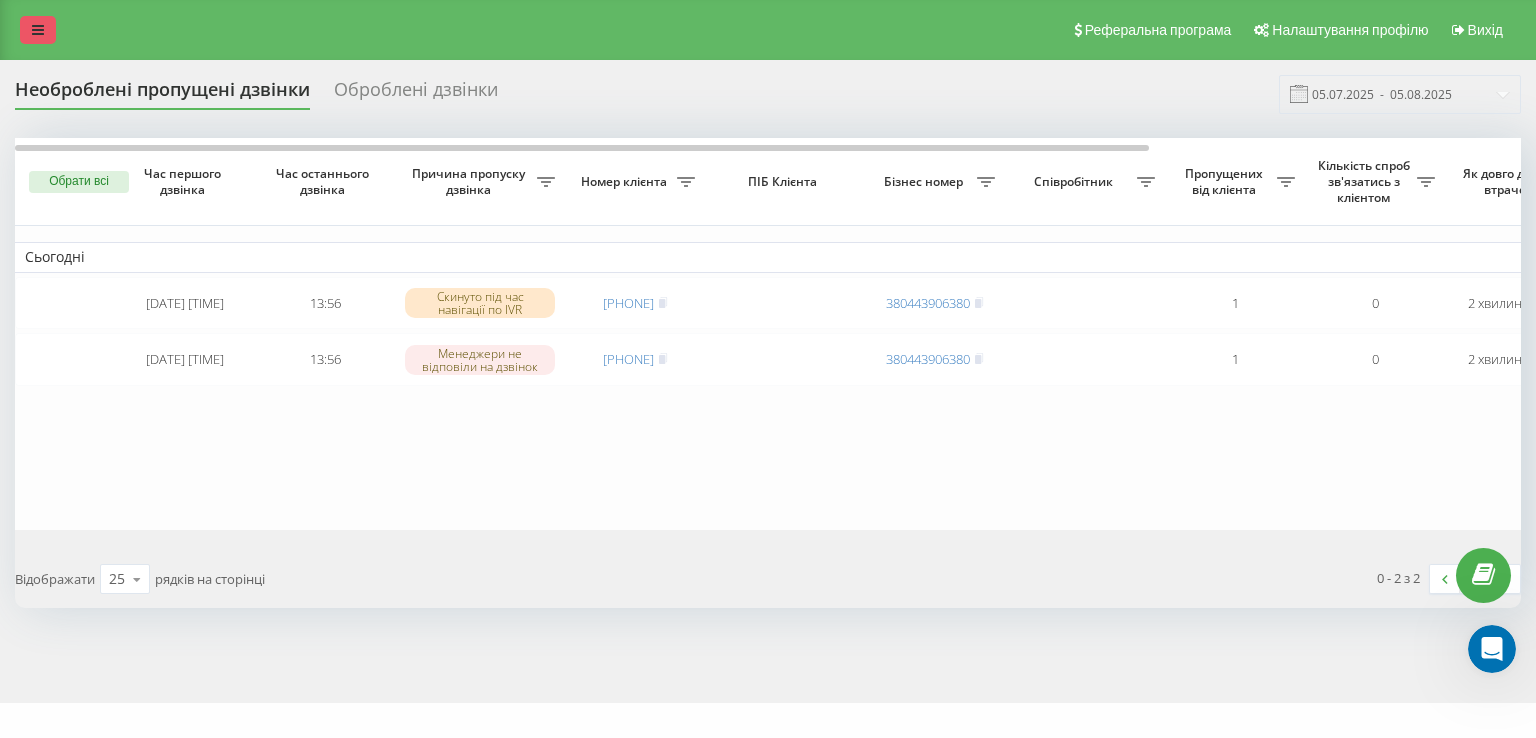 click at bounding box center [38, 30] 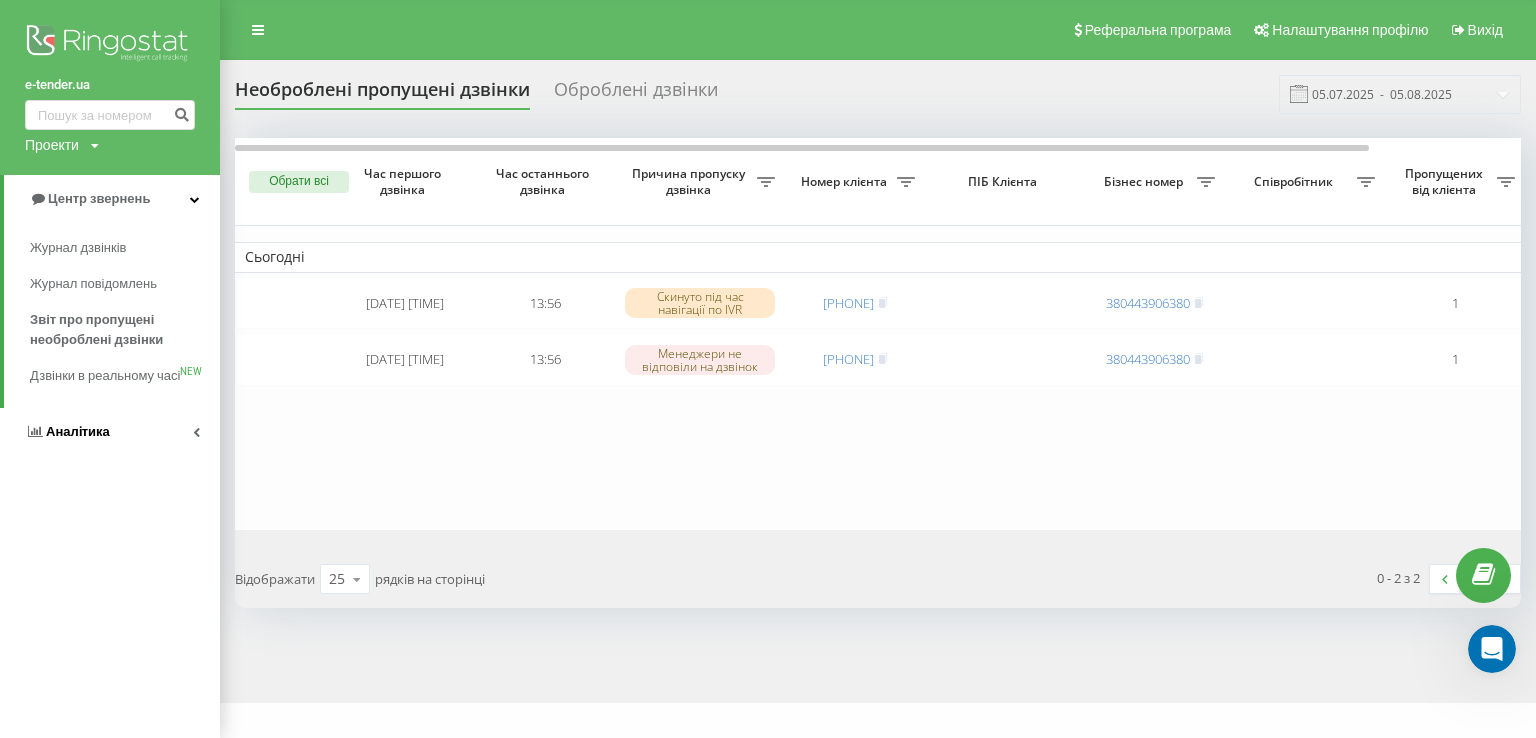 click on "Аналiтика" at bounding box center (78, 431) 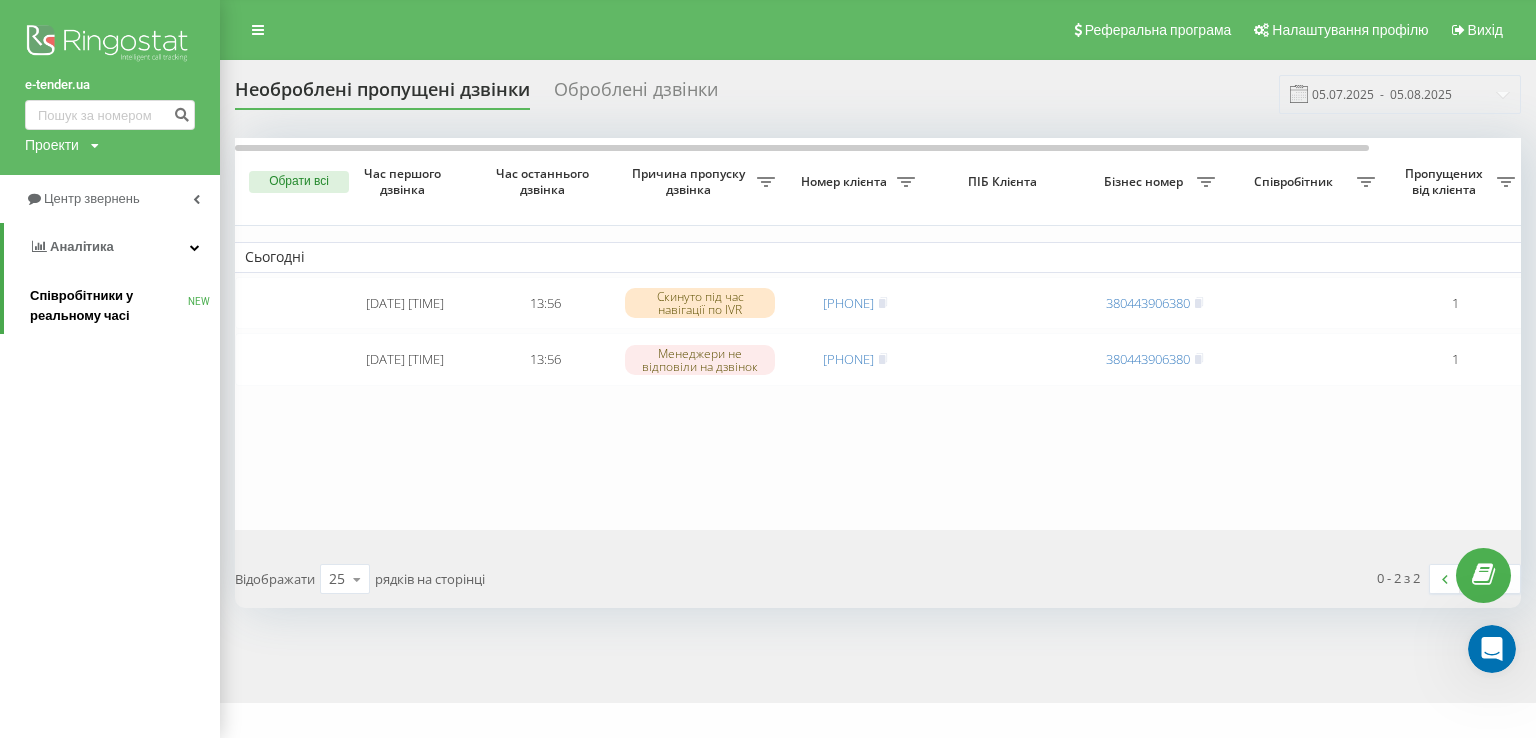 click on "Співробітники у реальному часі" at bounding box center [109, 306] 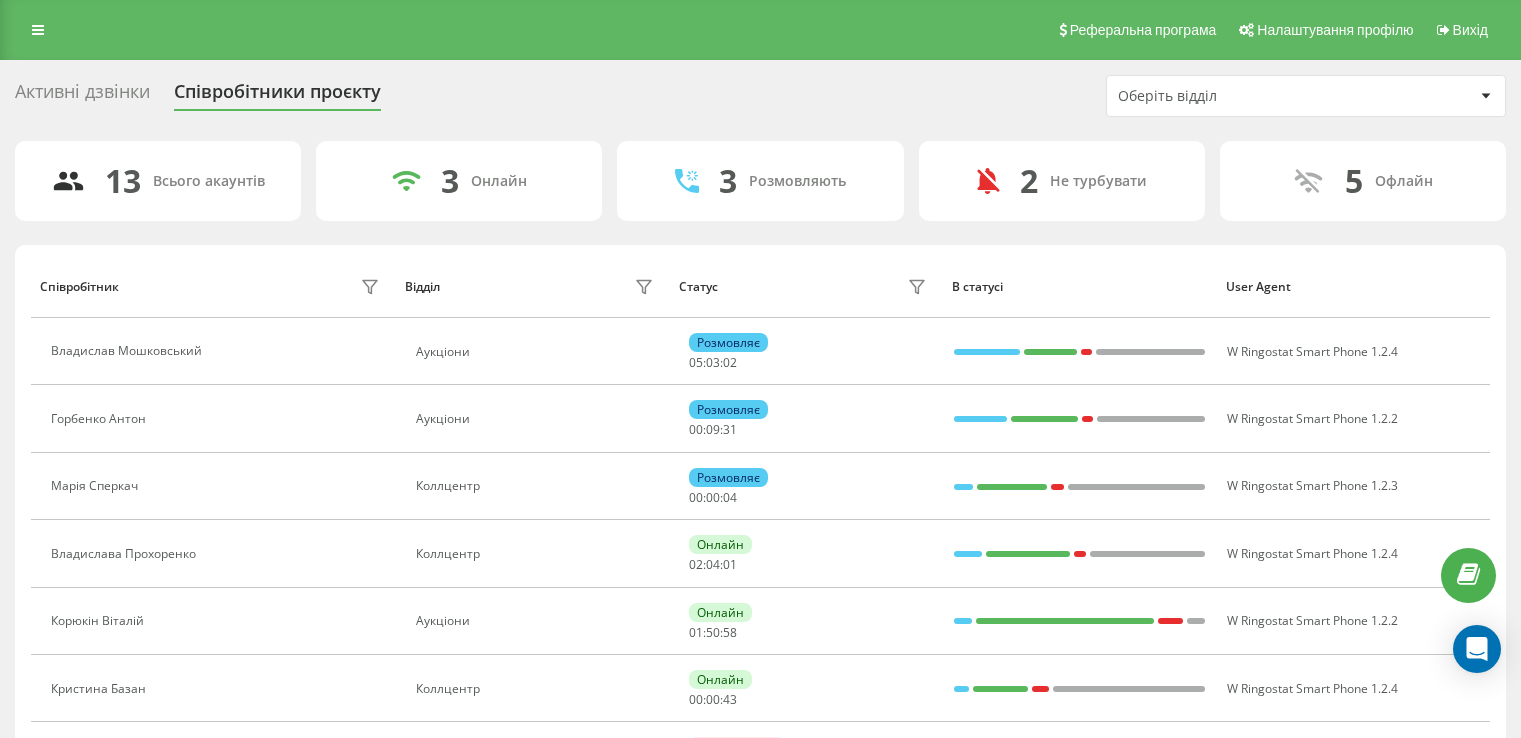 scroll, scrollTop: 0, scrollLeft: 0, axis: both 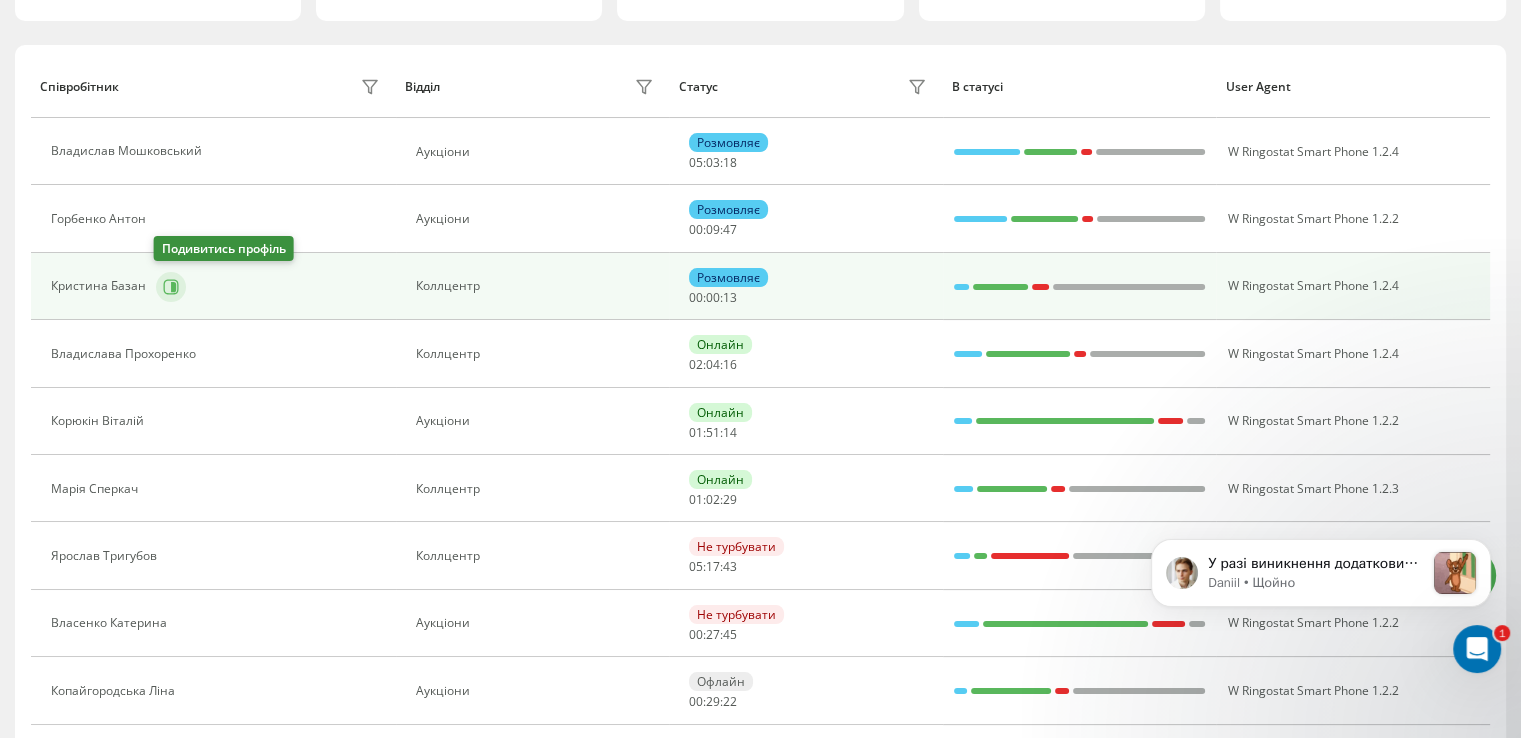 click 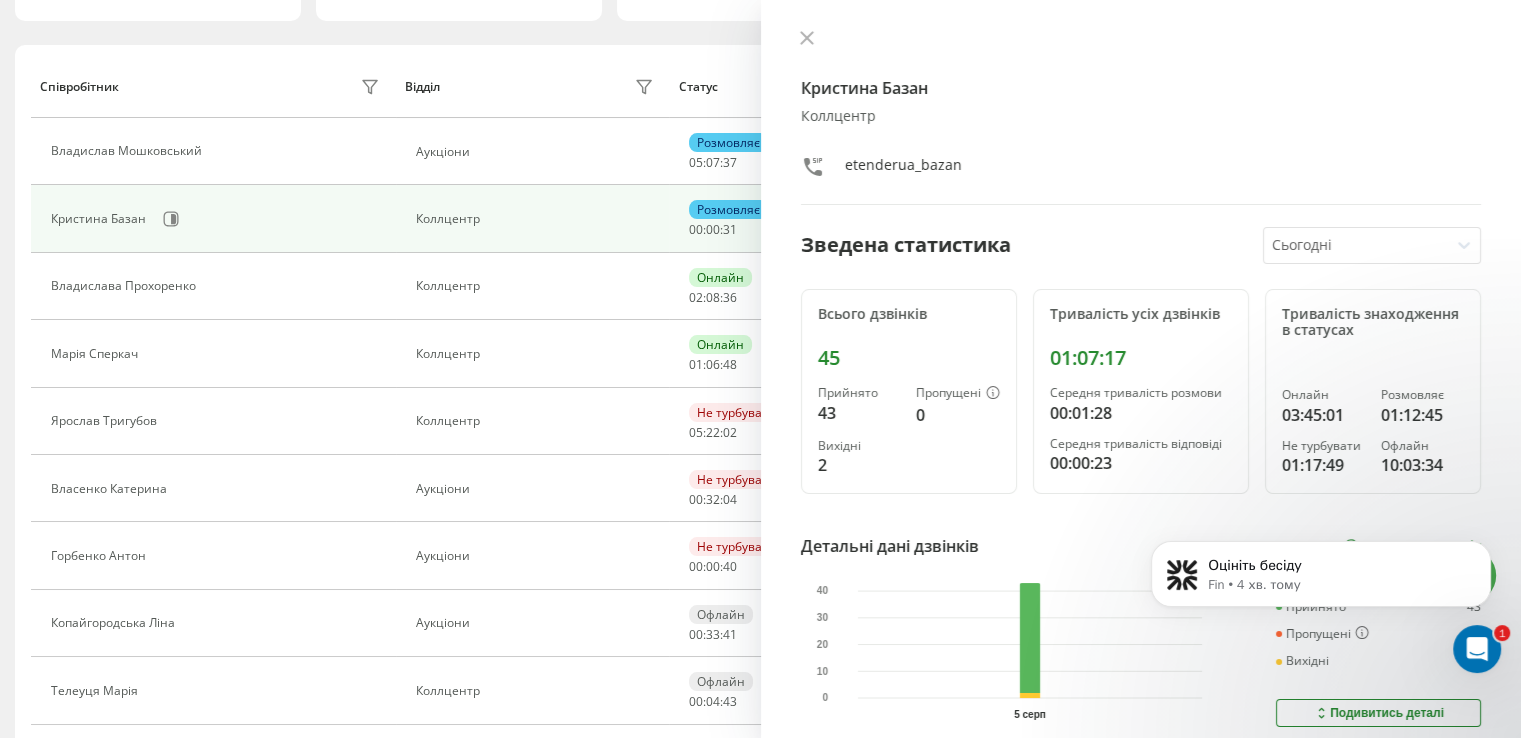 click on "Кристина Базан Коллцентр etenderua_bazan Зведена статистика Сьогодні Всього дзвінків 45 Прийнято 43 Пропущені 0 Вихідні 2 Тривалість усіх дзвінків 01:07:17 Середня тривалість розмови 00:01:28 Середня тривалість відповіді 00:00:23 Тривалість знаходження в статусах Онлайн 03:45:01 Розмовляє 01:12:45 Не турбувати 01:17:49 Офлайн 10:03:34 Детальні дані дзвінків Подивитись звіт 5 серп 0 10 20 30 40 Сумарно (Сьогодні) Прийнято 43 Пропущені 0 Вихідні 2   Подивитись деталі Детальні дані статусів 5 серп Сумарно (Сьогодні) Онлайн 03:45:01 Розмовляє 01:12:45 Не турбувати 01:17:49 Офлайн 10:03:34   Подивитись деталі" at bounding box center [1141, 369] 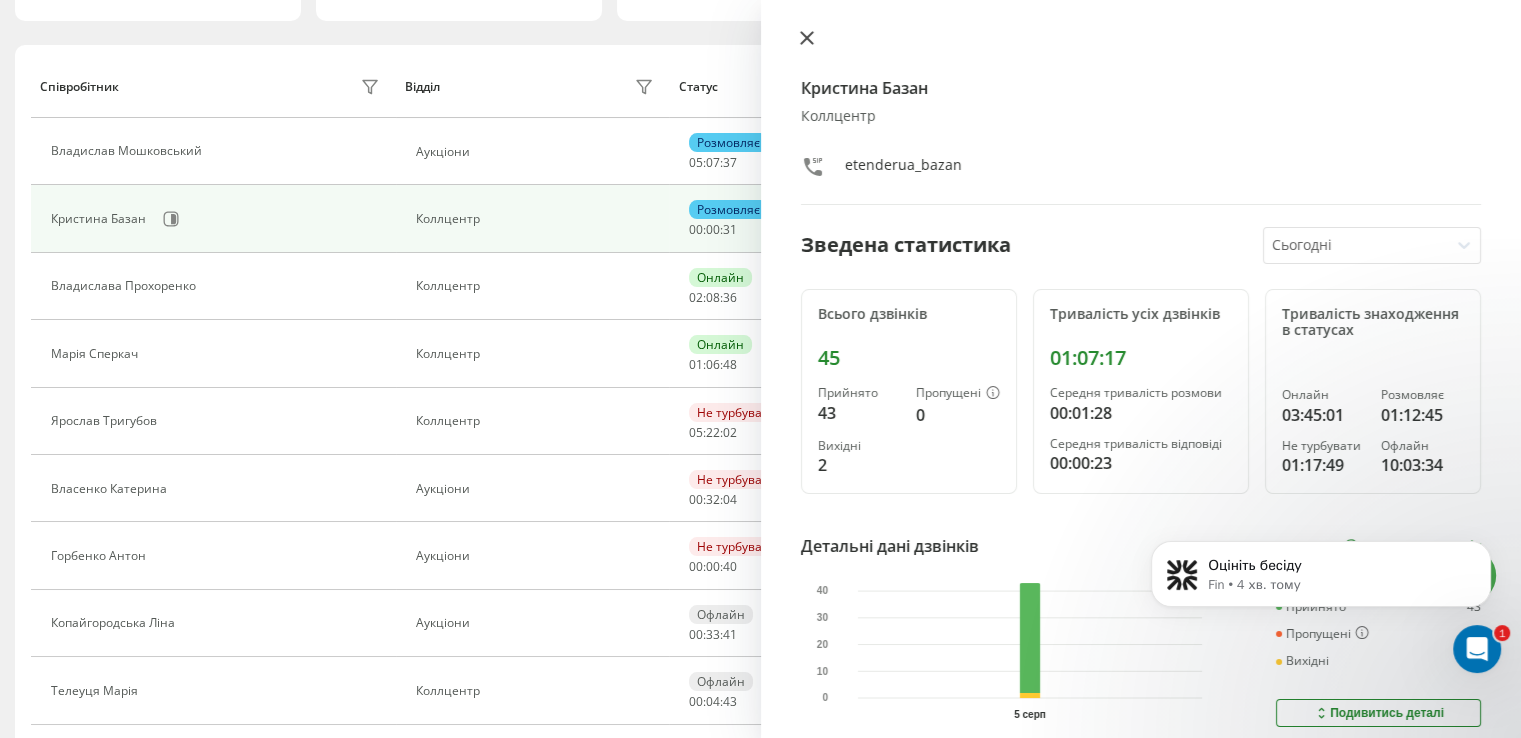click 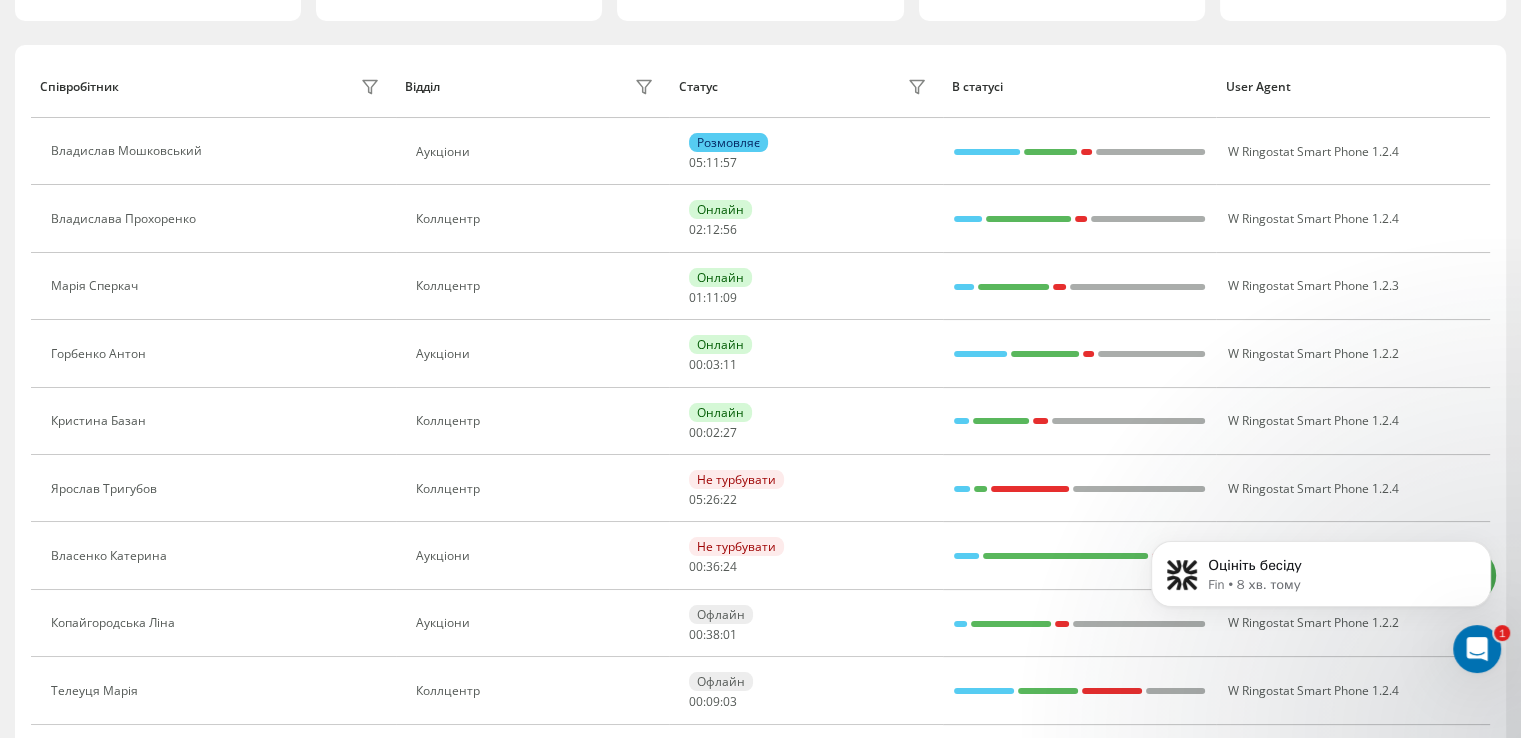 click on "1" at bounding box center (1477, 649) 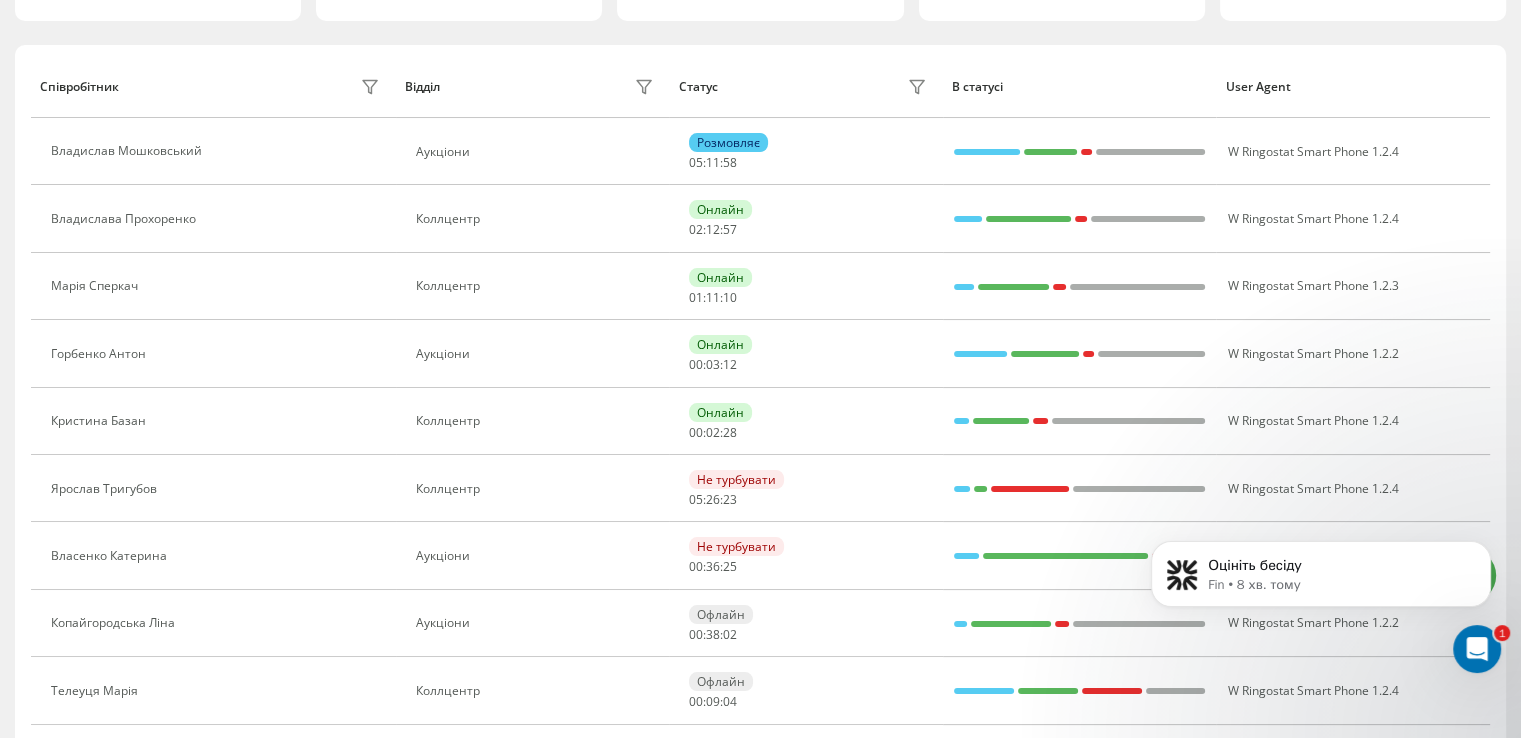click at bounding box center (1477, 649) 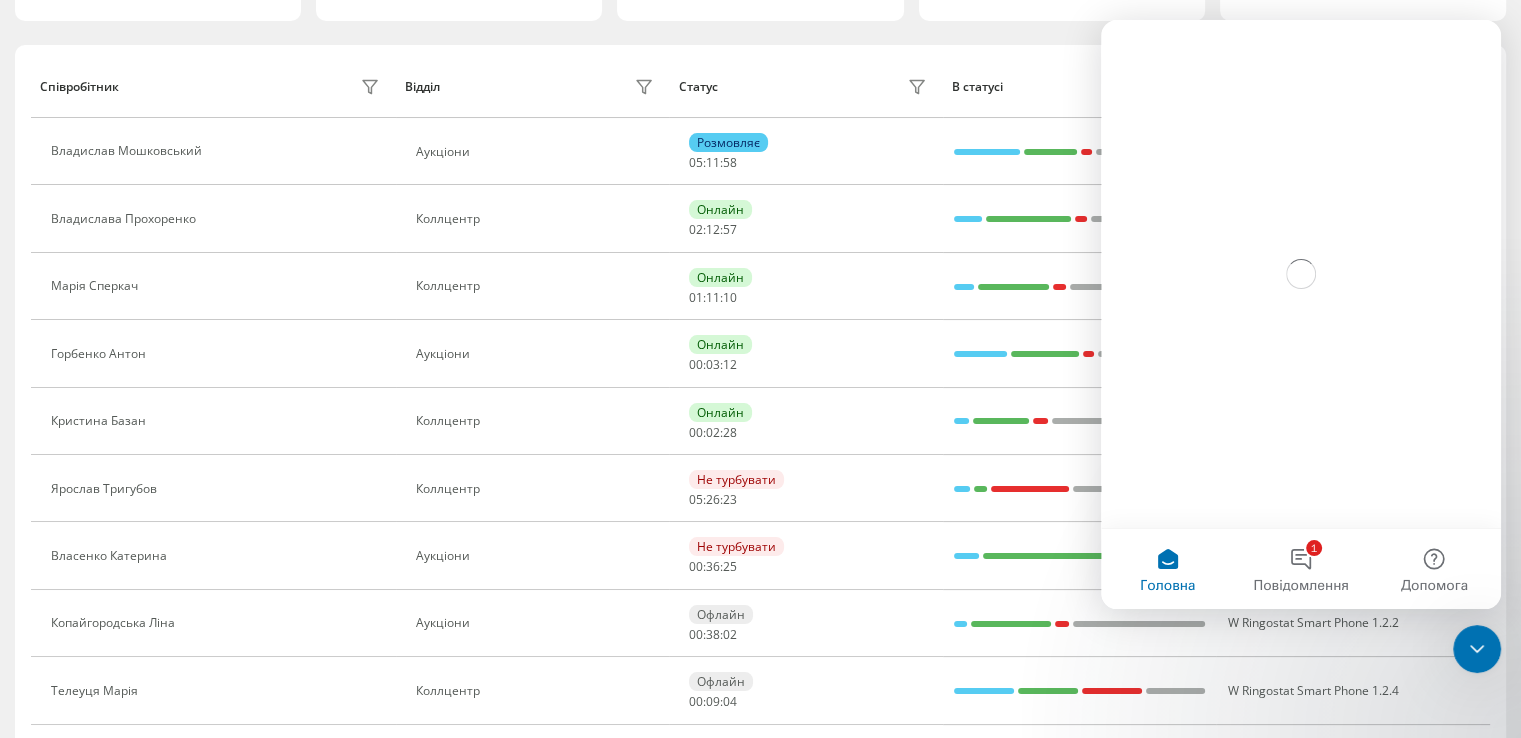 scroll, scrollTop: 0, scrollLeft: 0, axis: both 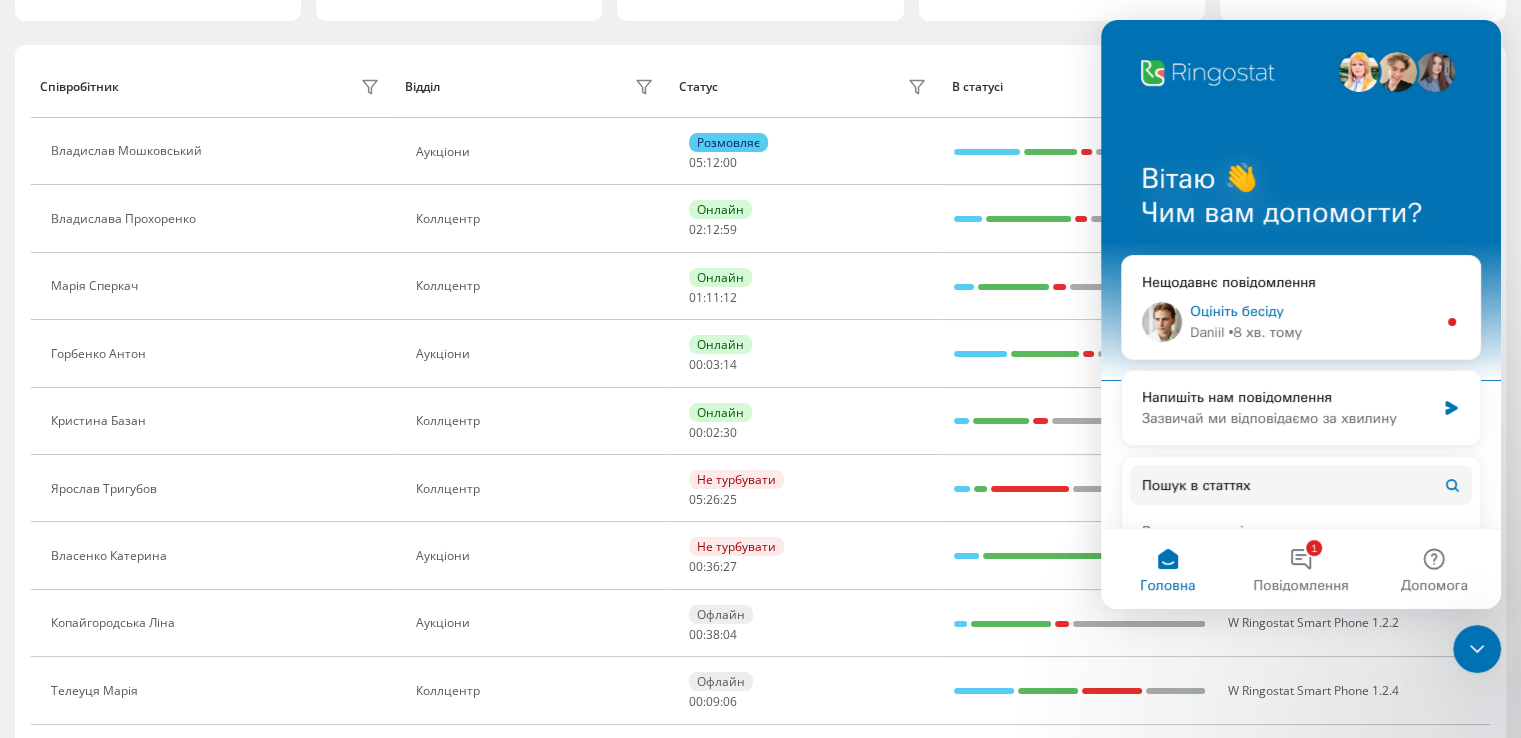 click on "Оцініть бесіду" at bounding box center [1313, 311] 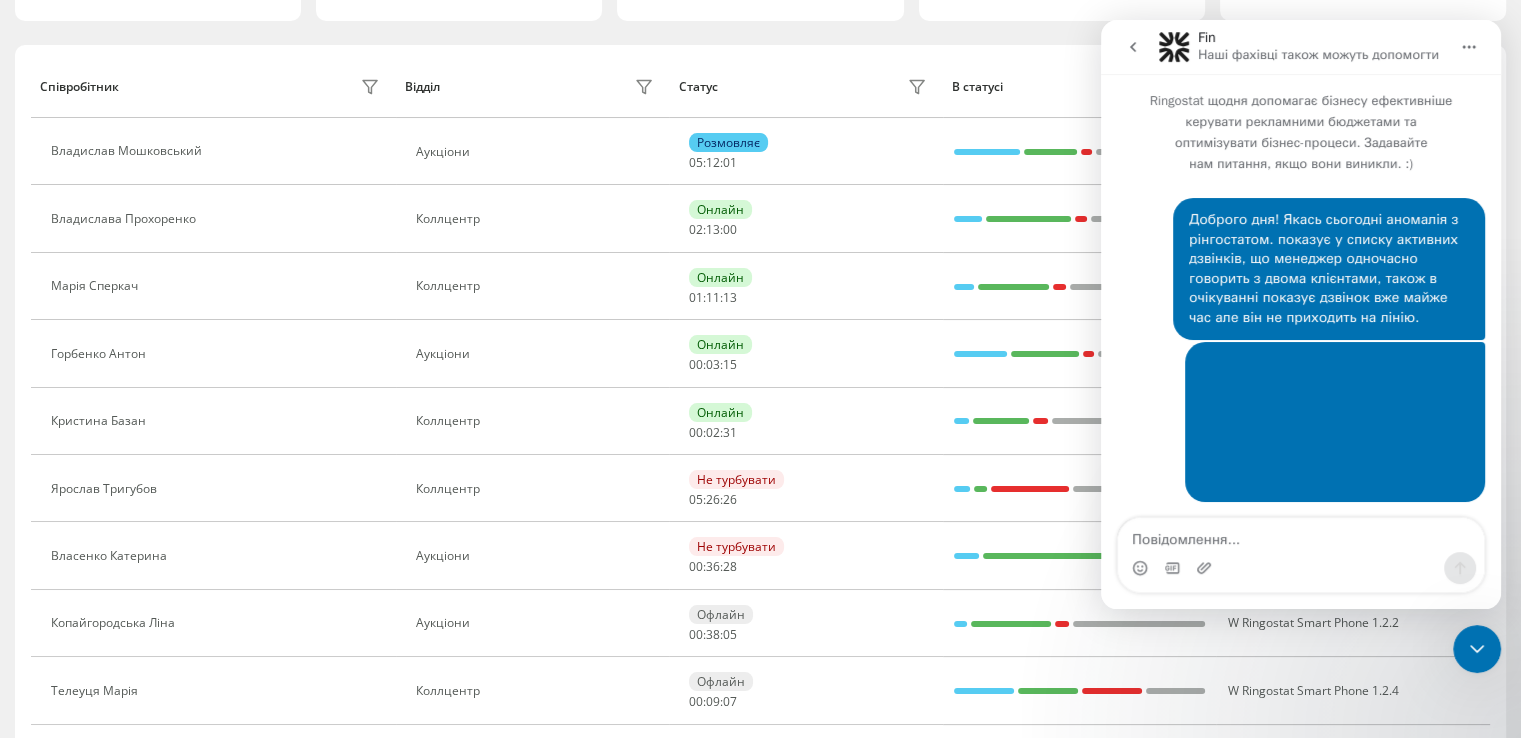 scroll, scrollTop: 3, scrollLeft: 0, axis: vertical 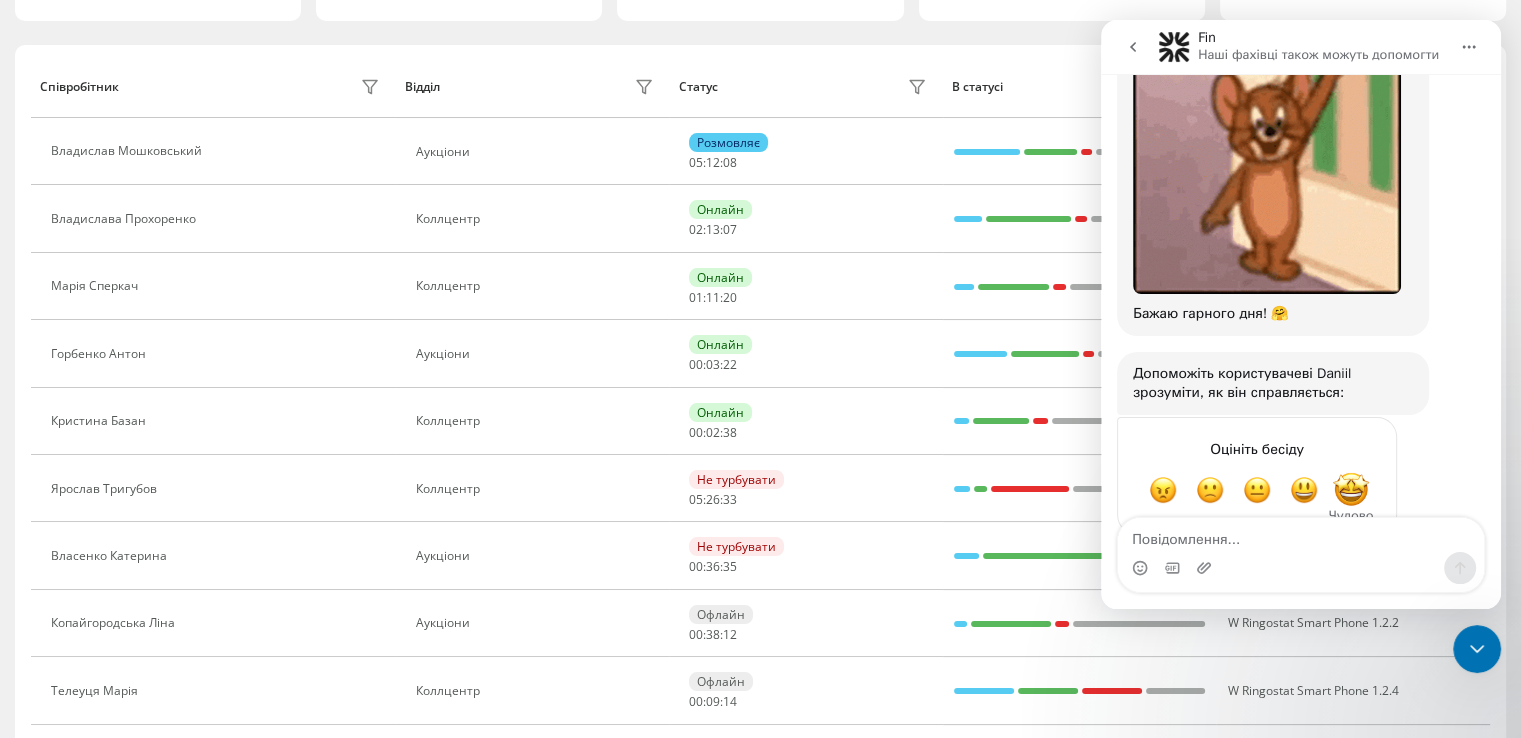 click at bounding box center [1351, 490] 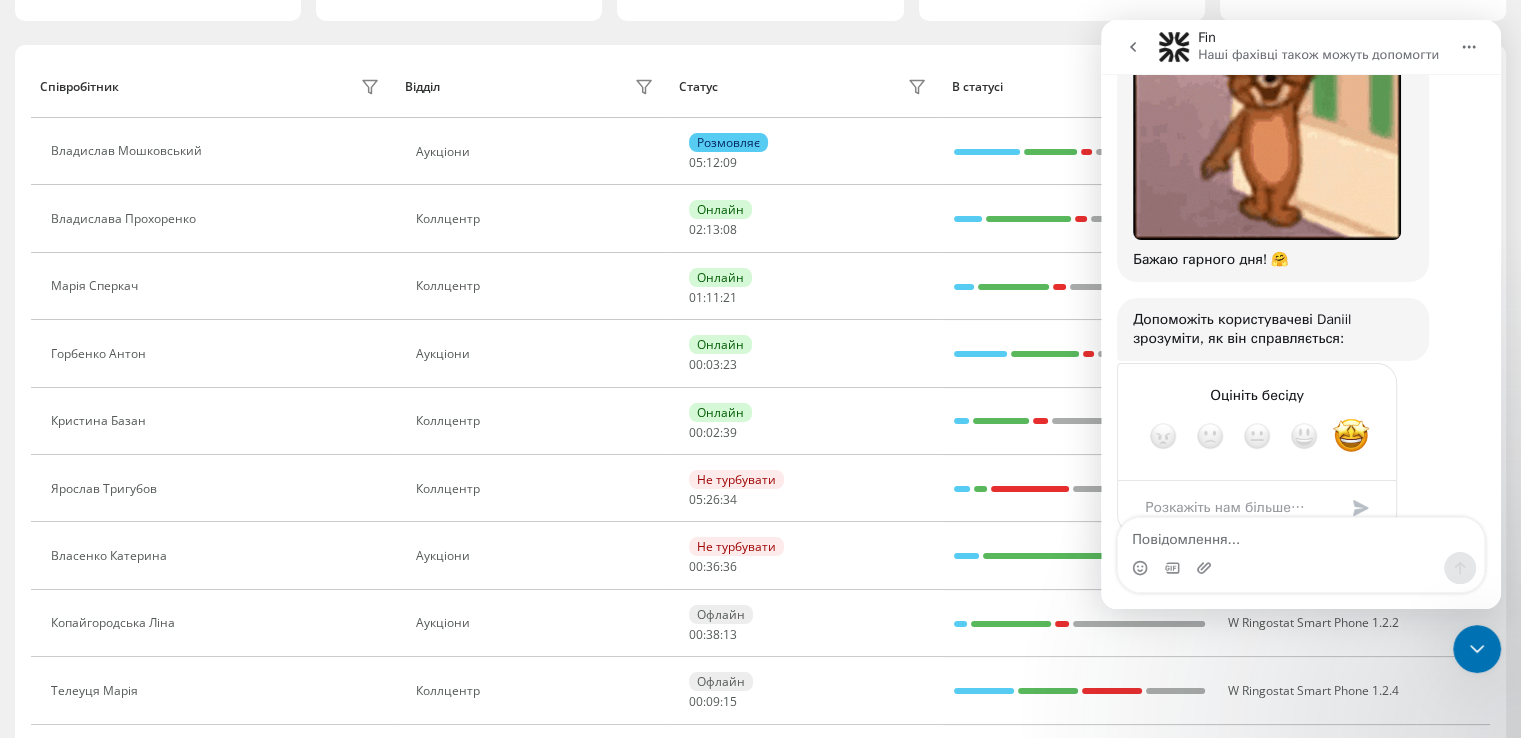 scroll, scrollTop: 1536, scrollLeft: 0, axis: vertical 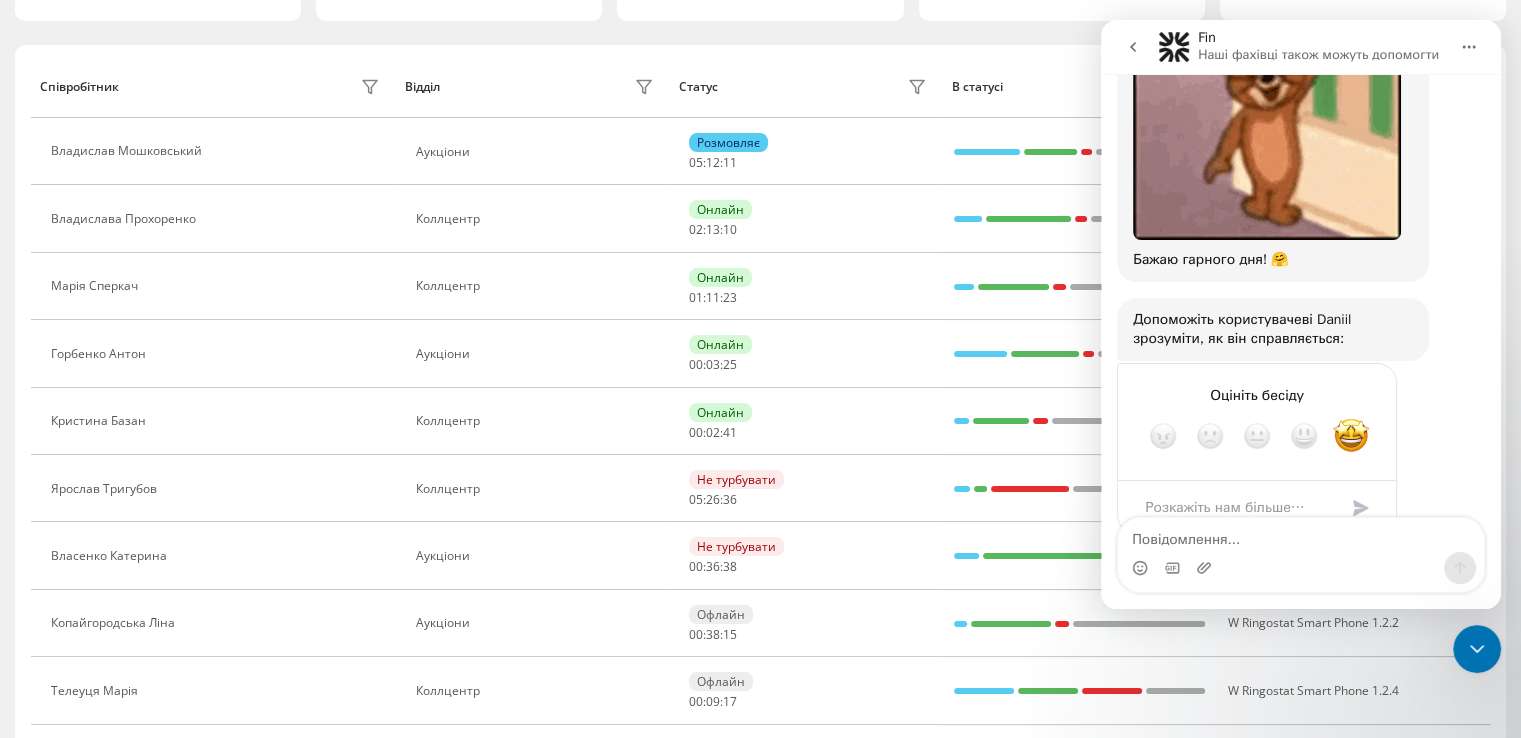 click 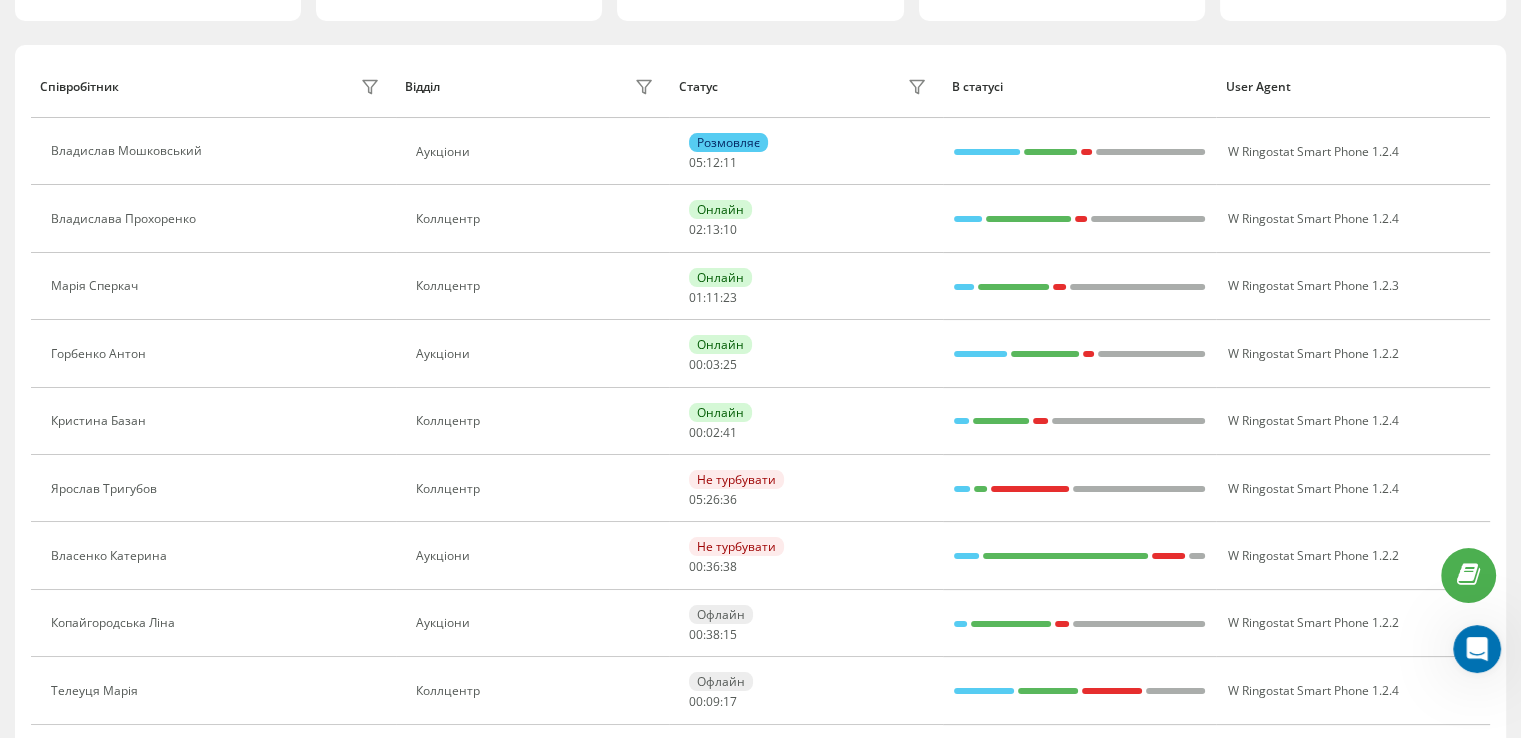 scroll, scrollTop: 0, scrollLeft: 0, axis: both 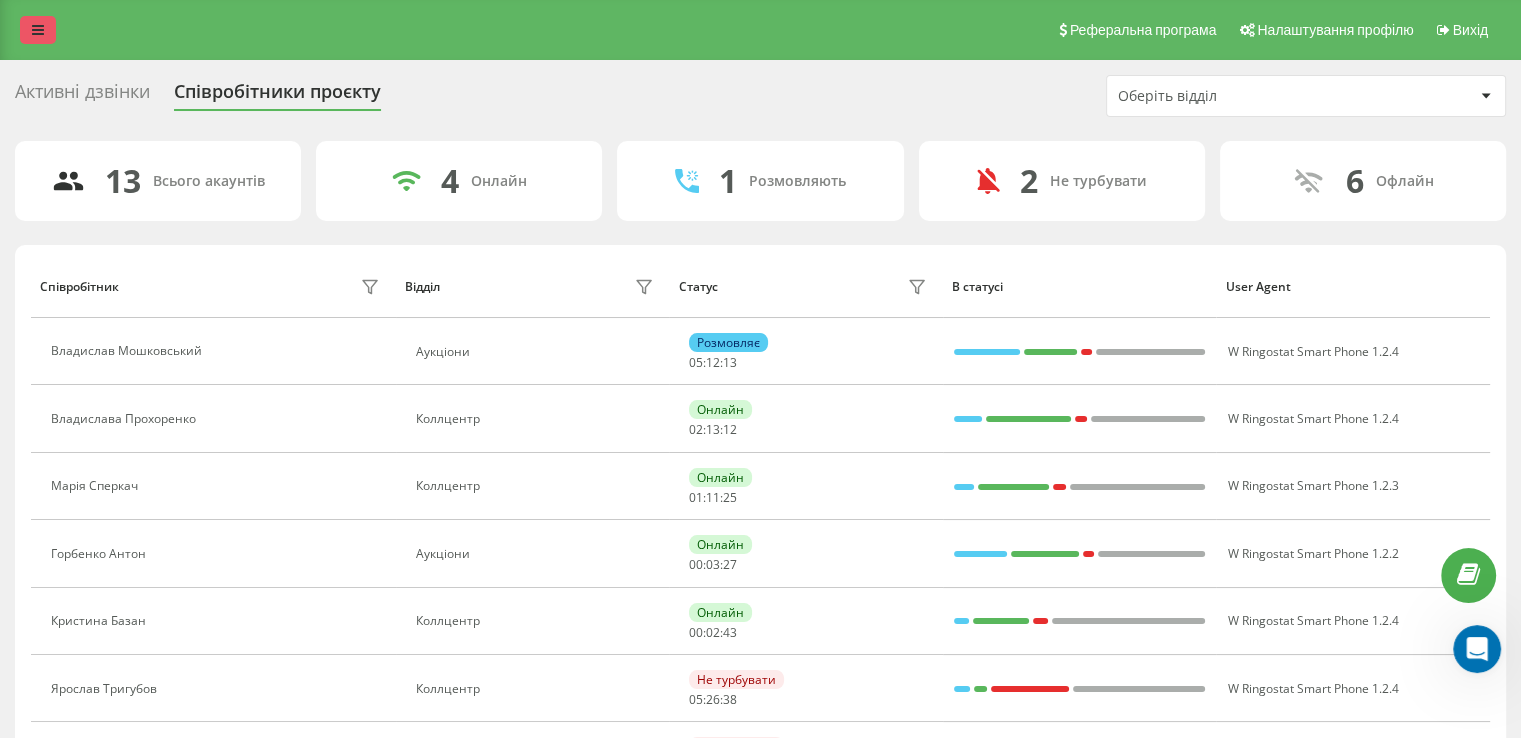 click at bounding box center (38, 30) 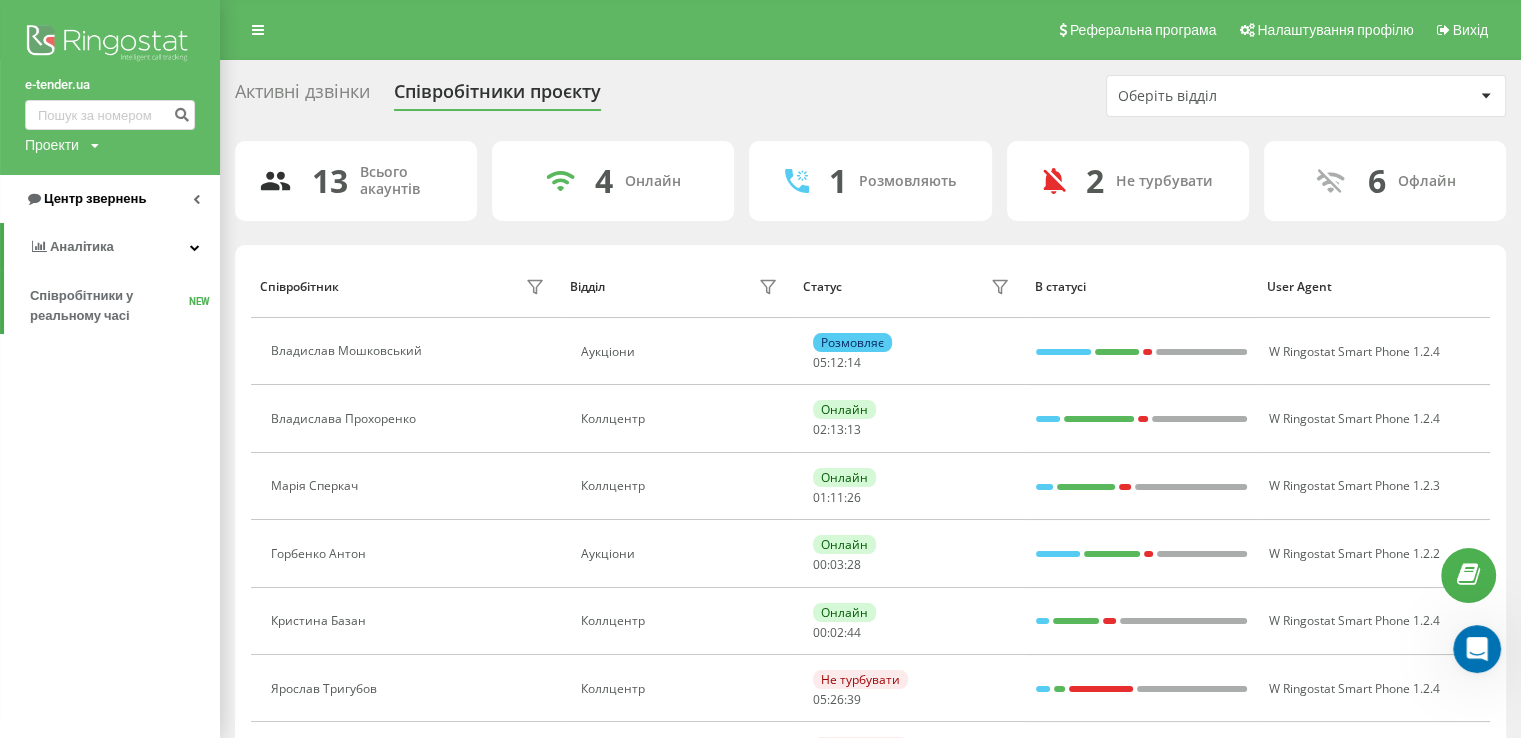 click on "Центр звернень" at bounding box center [95, 198] 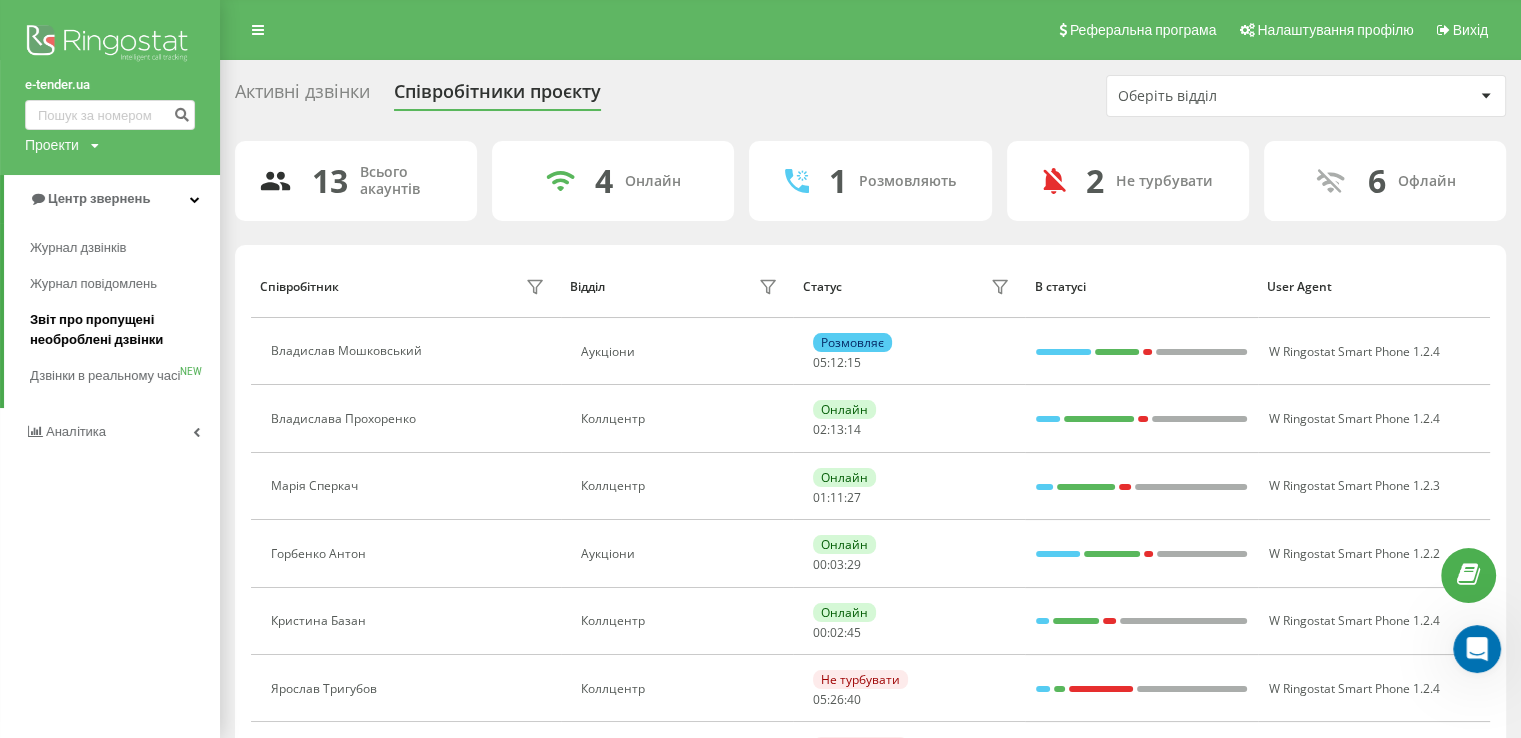 click on "Звіт про пропущені необроблені дзвінки" at bounding box center [120, 330] 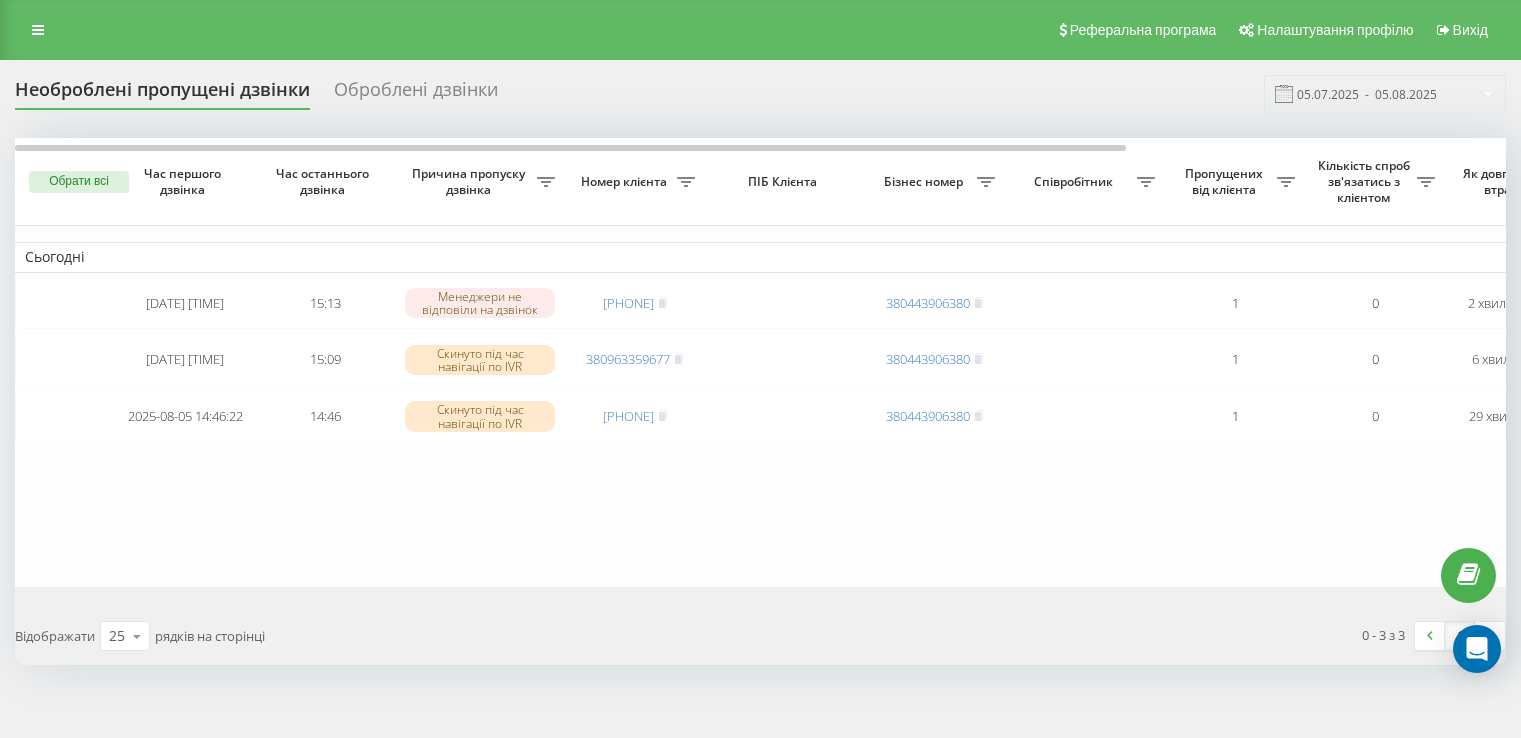 scroll, scrollTop: 0, scrollLeft: 0, axis: both 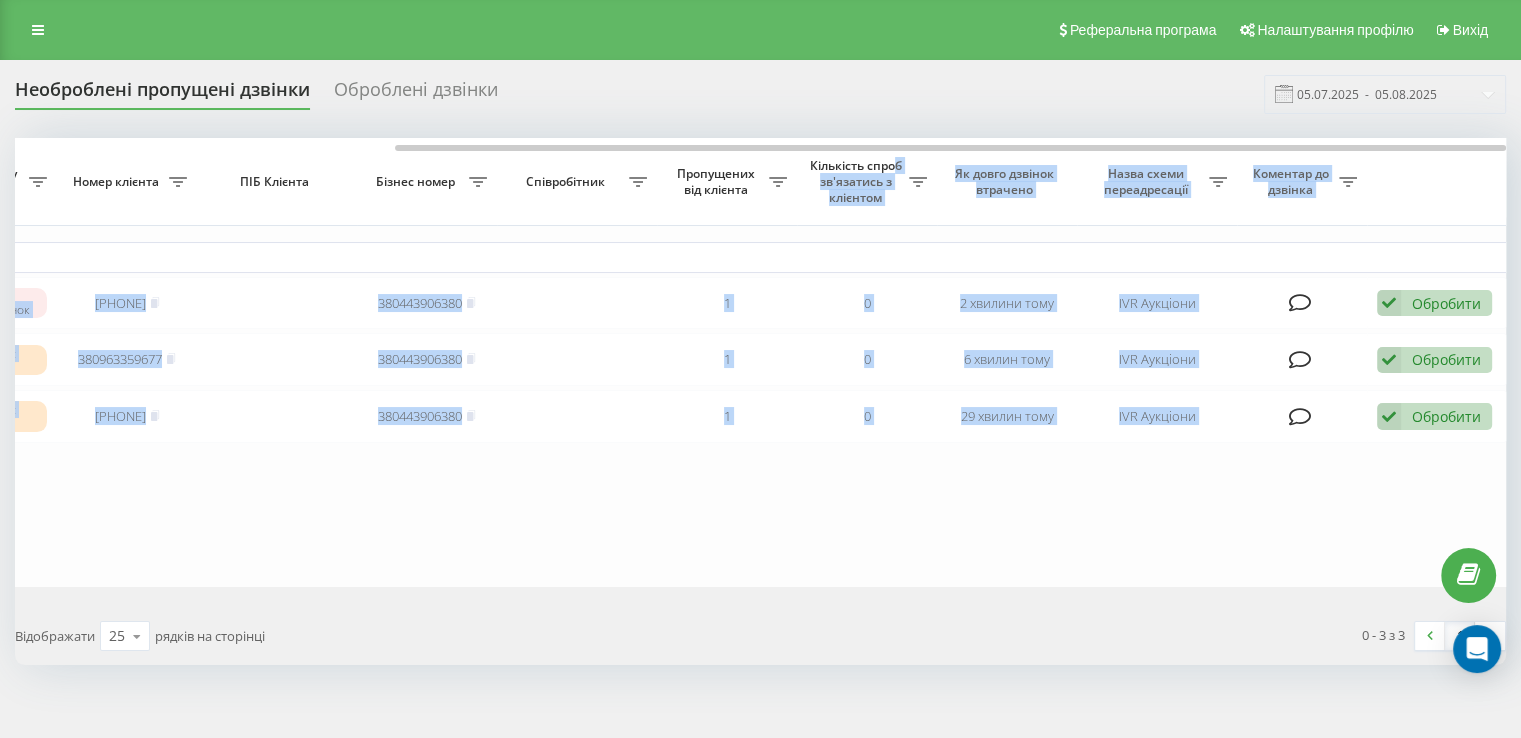 drag, startPoint x: 673, startPoint y: 151, endPoint x: 897, endPoint y: 173, distance: 225.07776 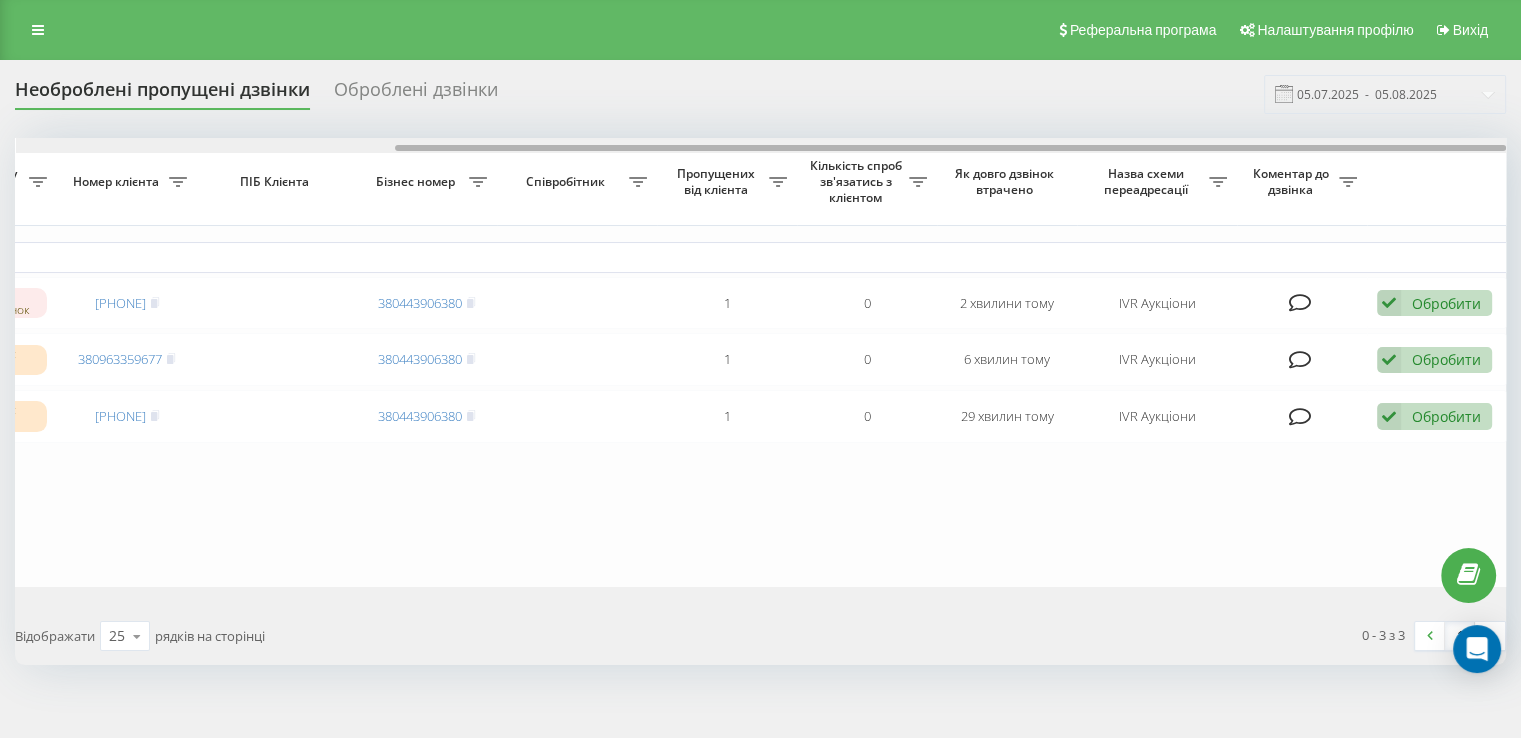 drag, startPoint x: 653, startPoint y: 145, endPoint x: 736, endPoint y: 150, distance: 83.15047 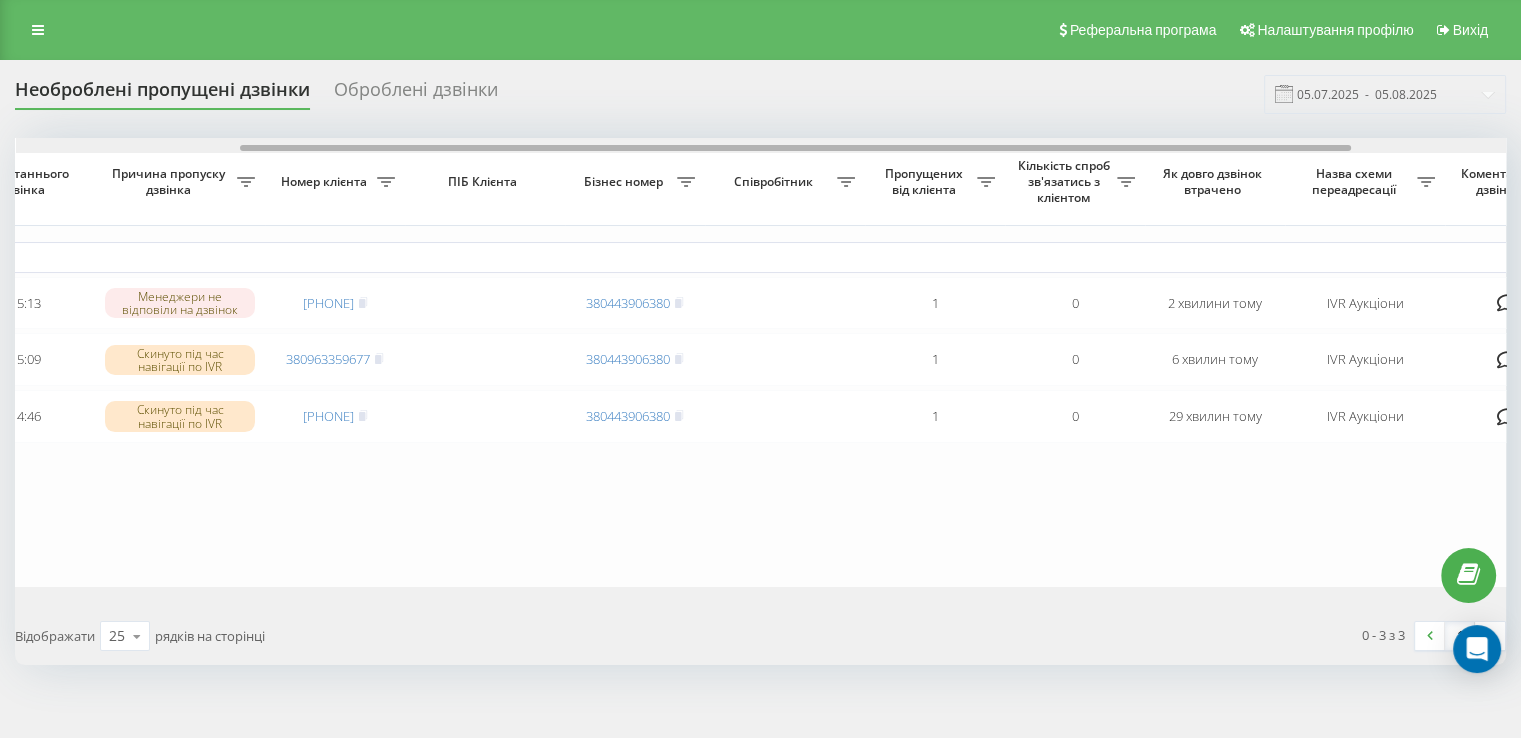 scroll, scrollTop: 0, scrollLeft: 215, axis: horizontal 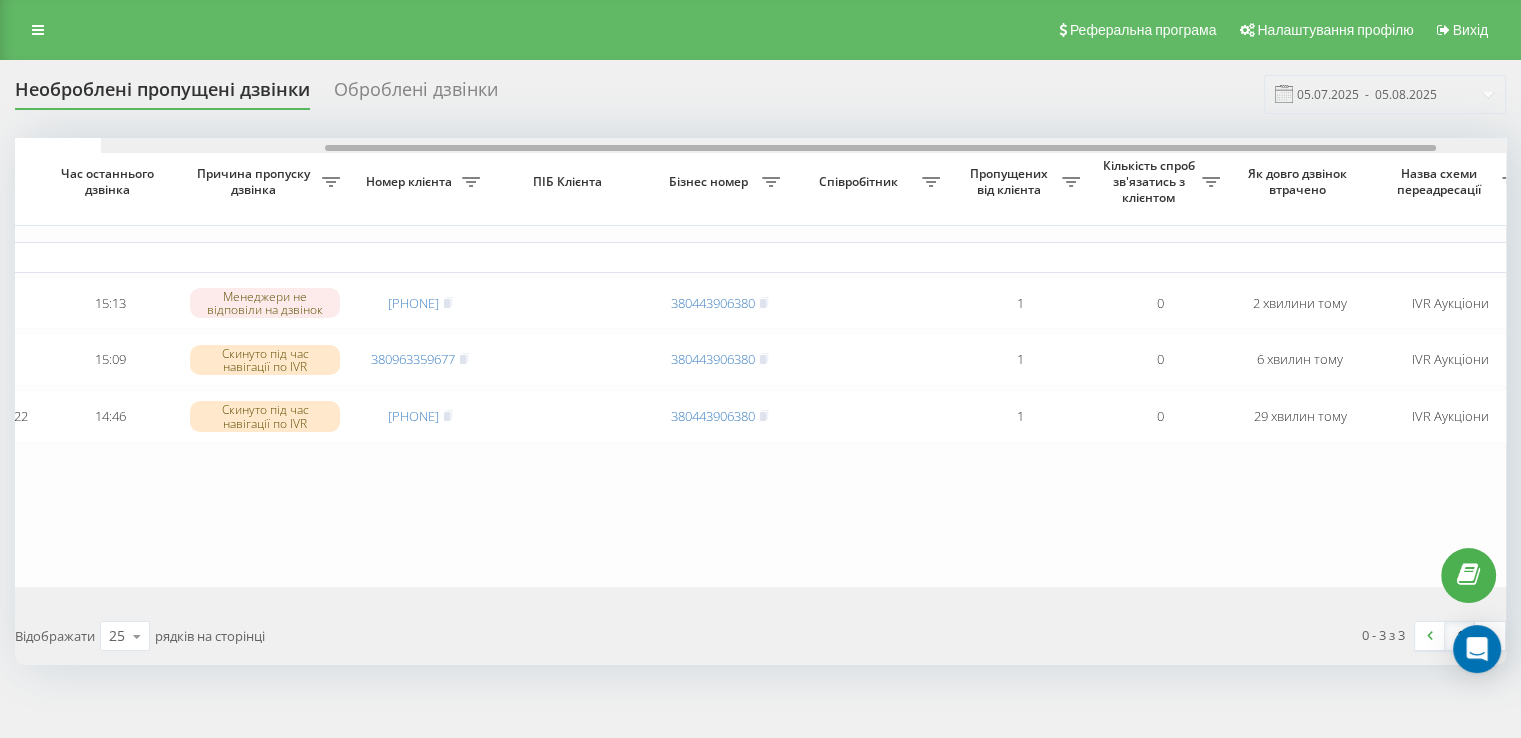drag, startPoint x: 738, startPoint y: 145, endPoint x: 519, endPoint y: 153, distance: 219.14607 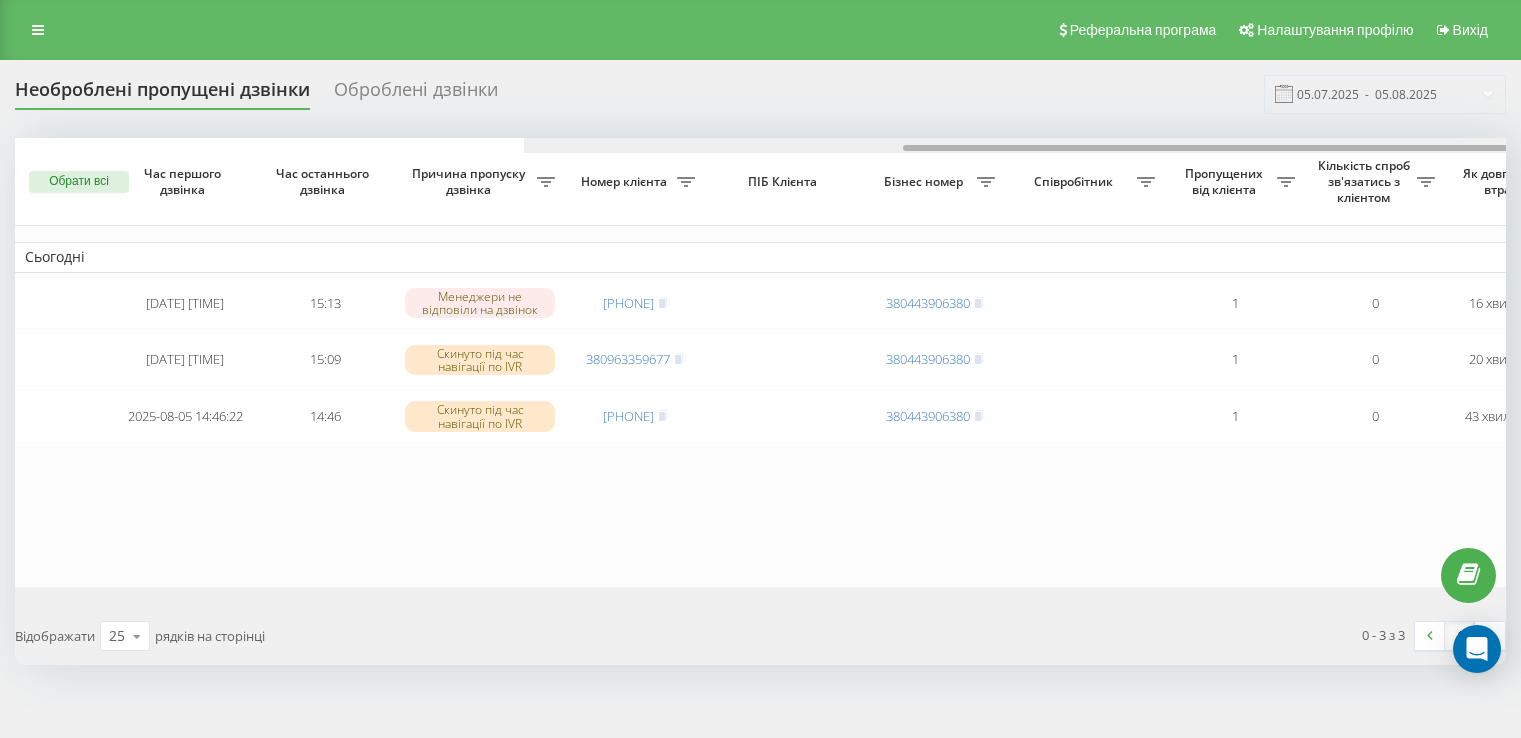 scroll, scrollTop: 0, scrollLeft: 0, axis: both 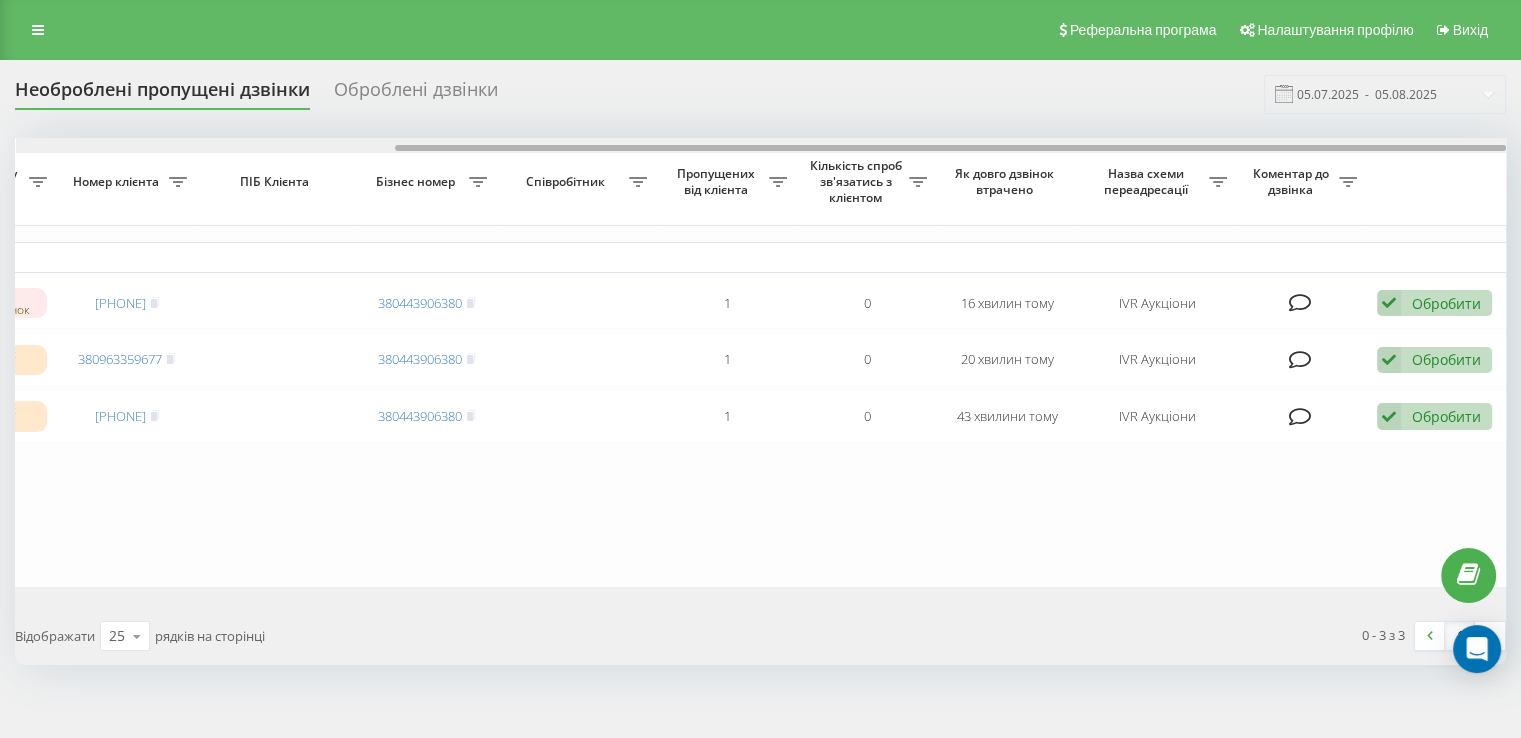 click at bounding box center (761, 145) 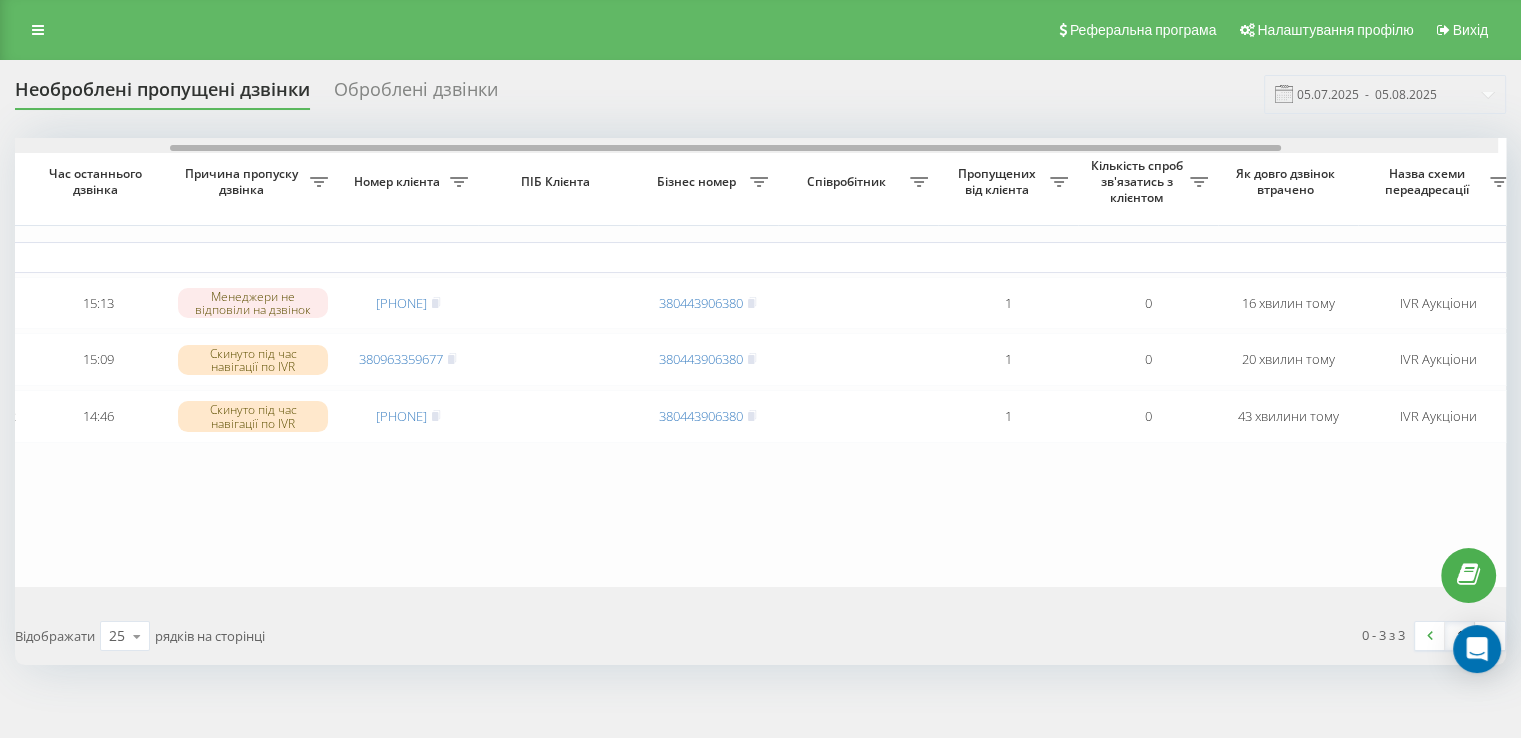 scroll, scrollTop: 0, scrollLeft: 218, axis: horizontal 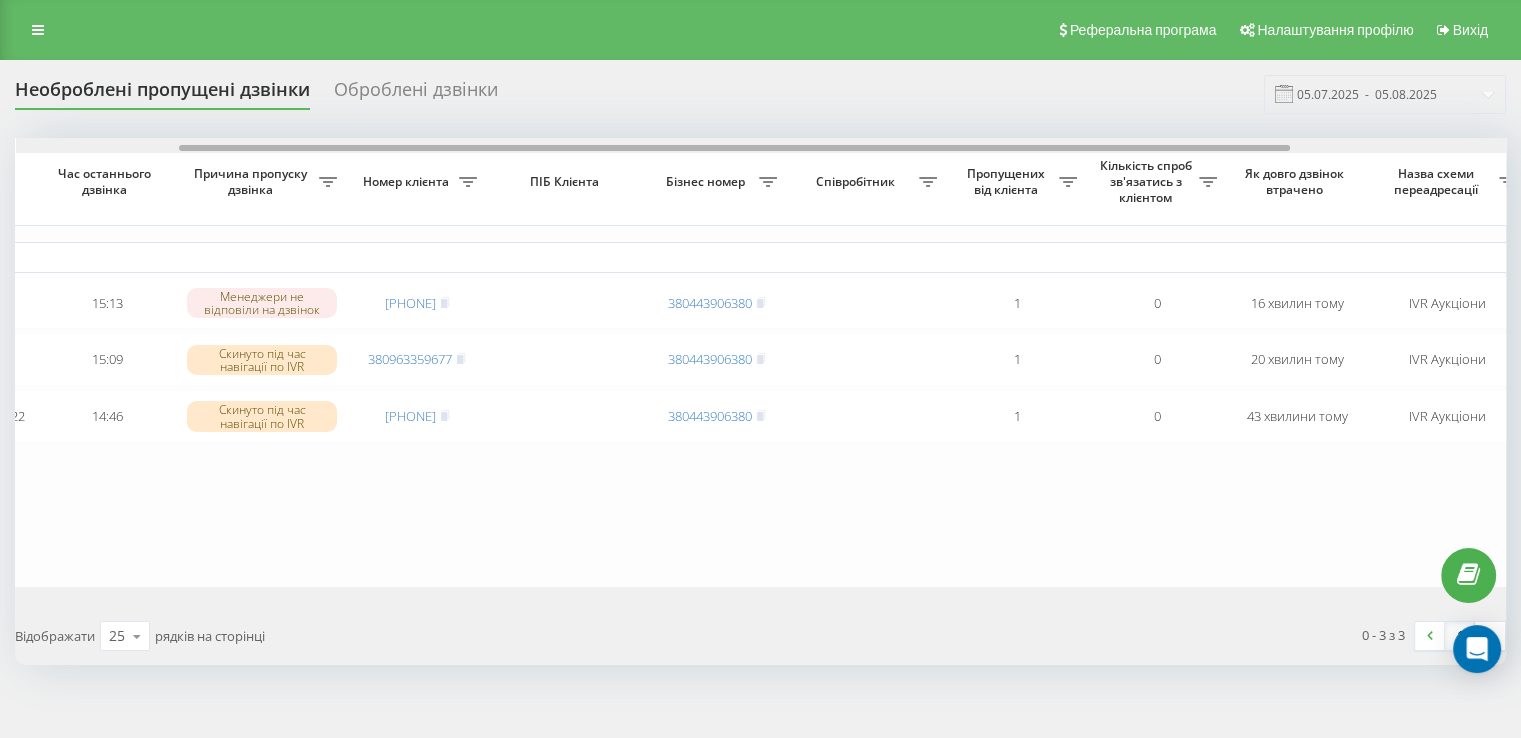 drag, startPoint x: 680, startPoint y: 150, endPoint x: 463, endPoint y: 165, distance: 217.51782 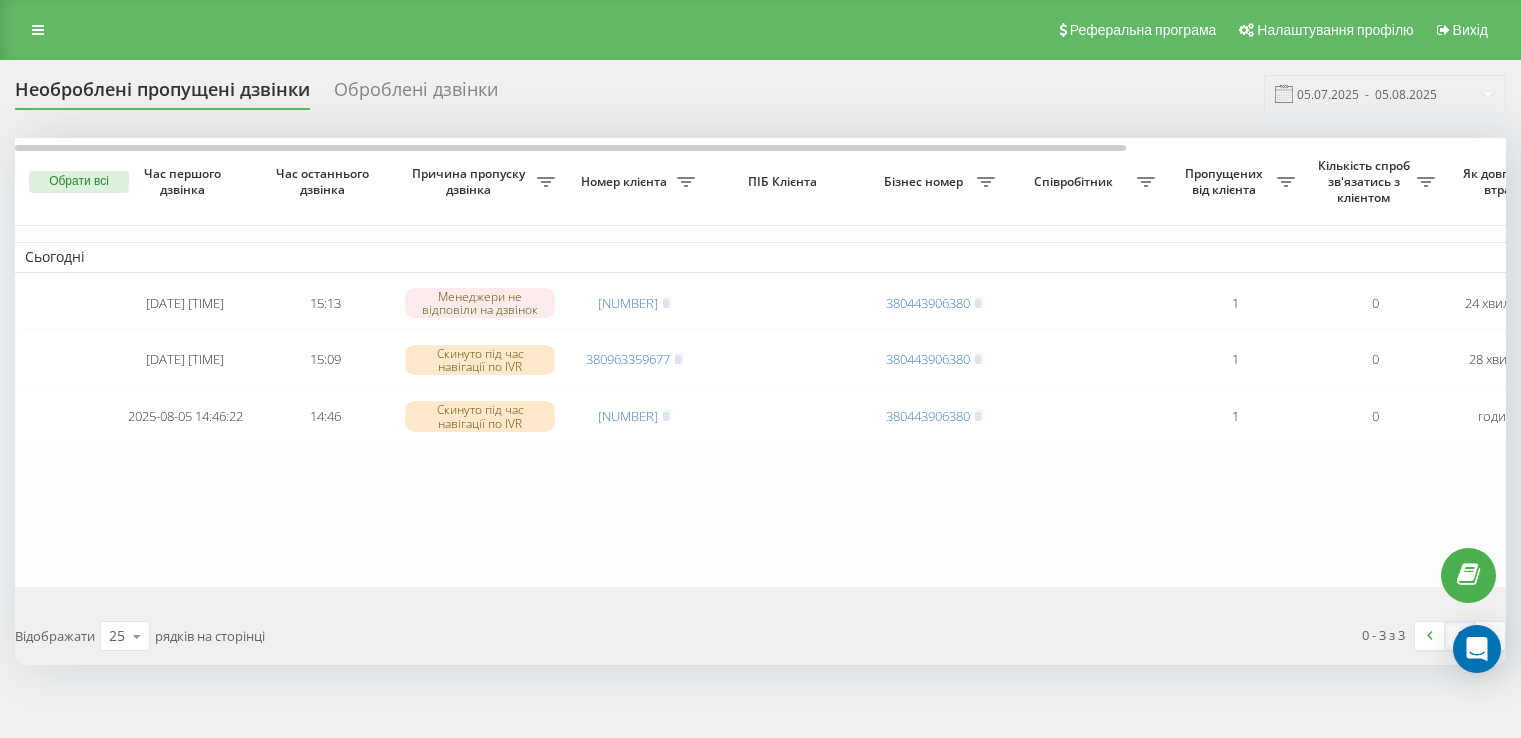 scroll, scrollTop: 0, scrollLeft: 0, axis: both 